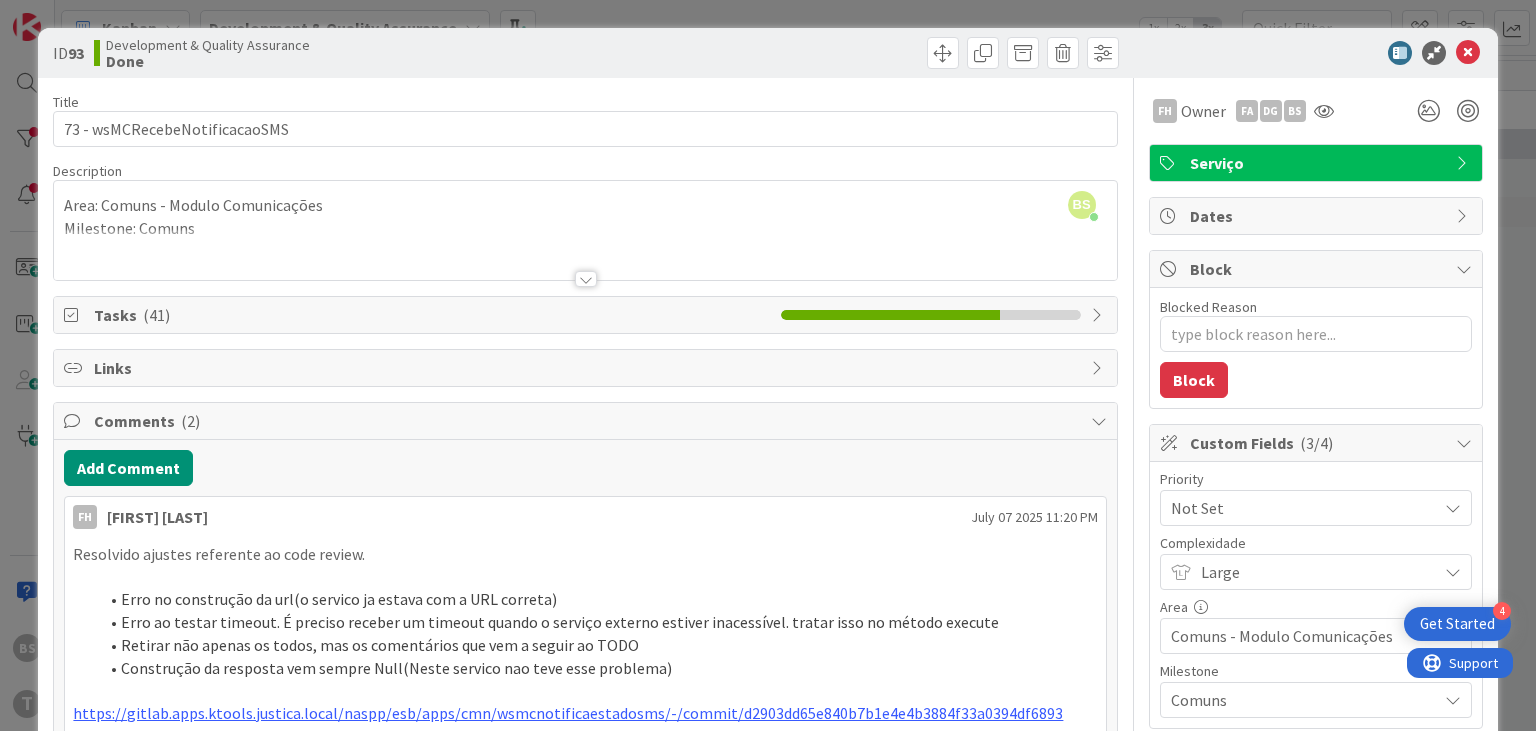 scroll, scrollTop: 0, scrollLeft: 0, axis: both 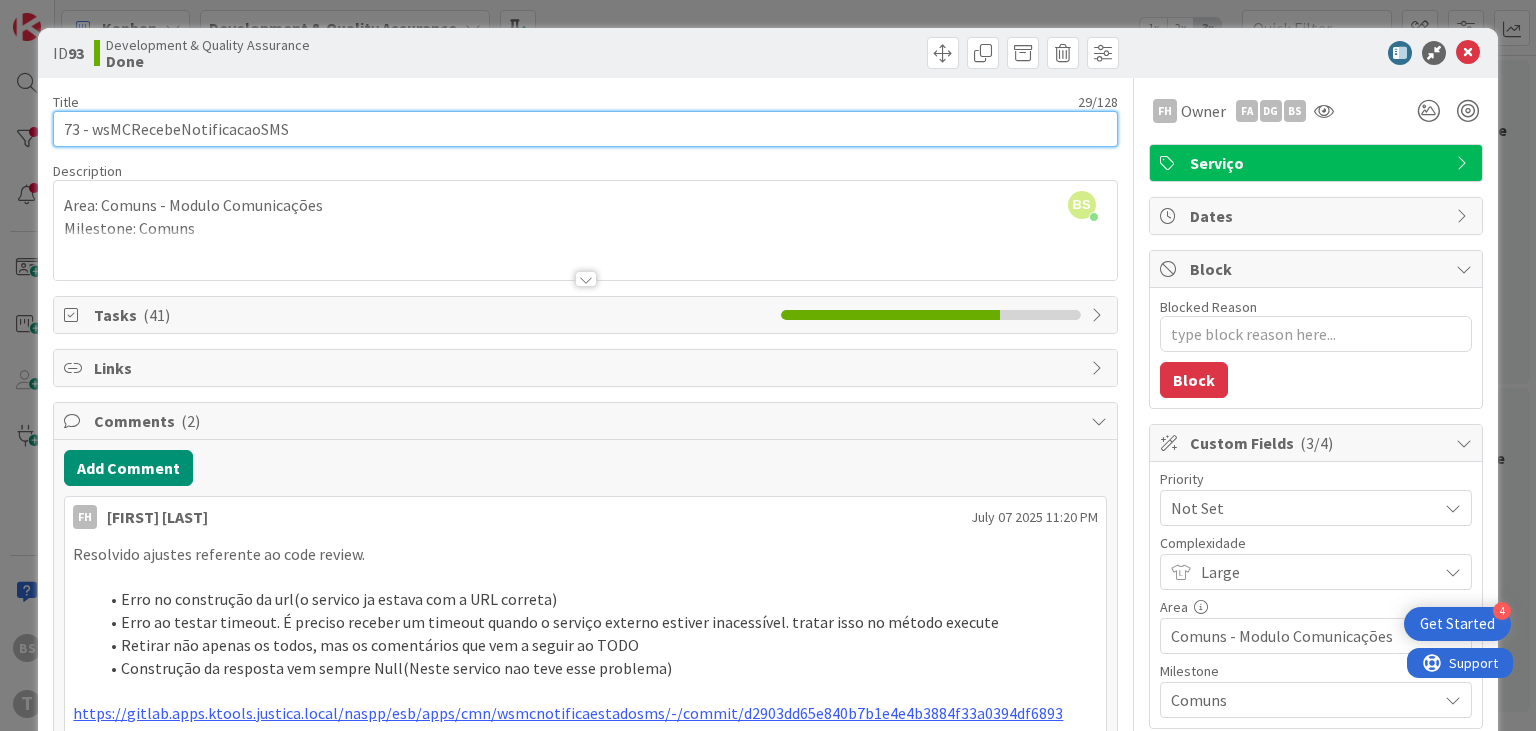 click on "73 - wsMCRecebeNotificacaoSMS" at bounding box center (585, 129) 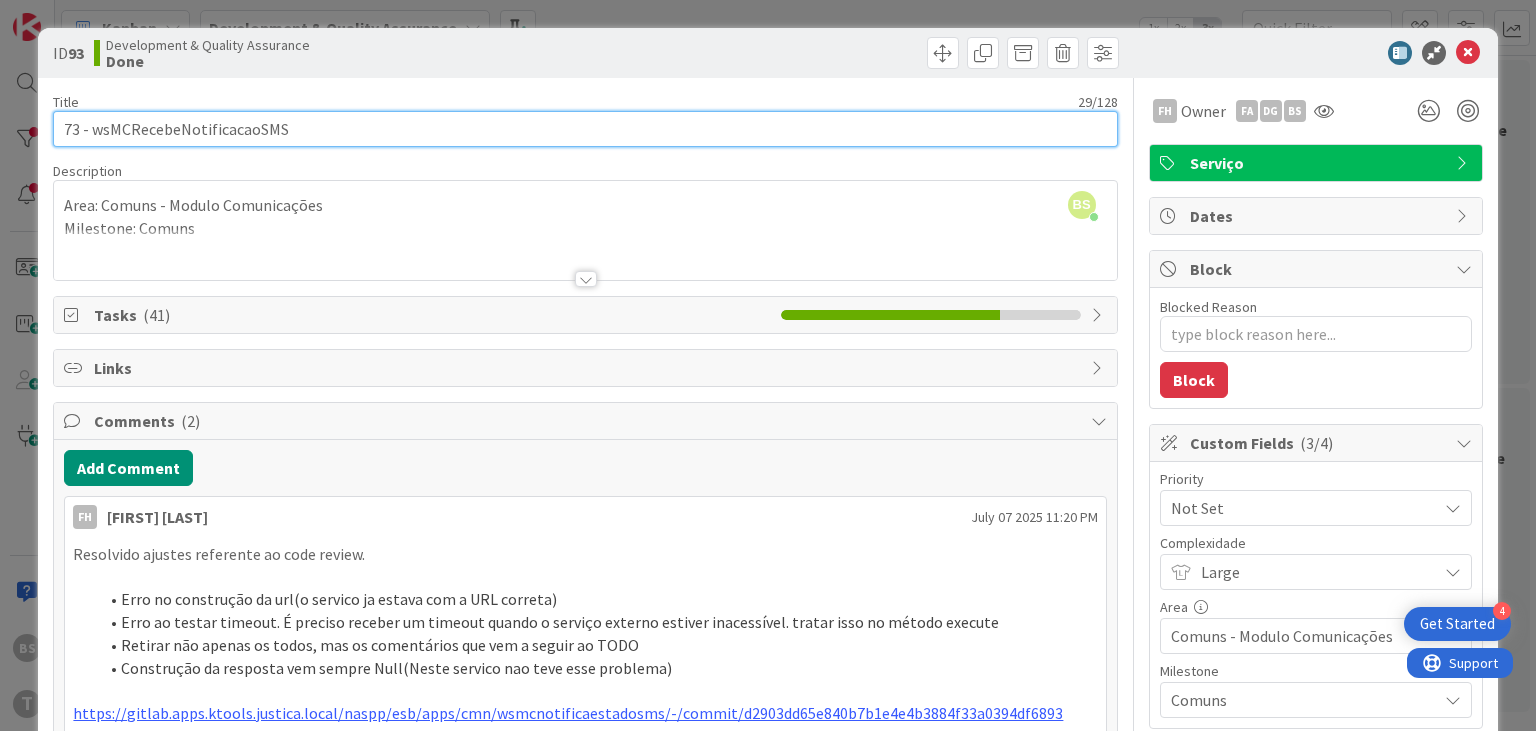 click on "73 - wsMCRecebeNotificacaoSMS" at bounding box center [585, 129] 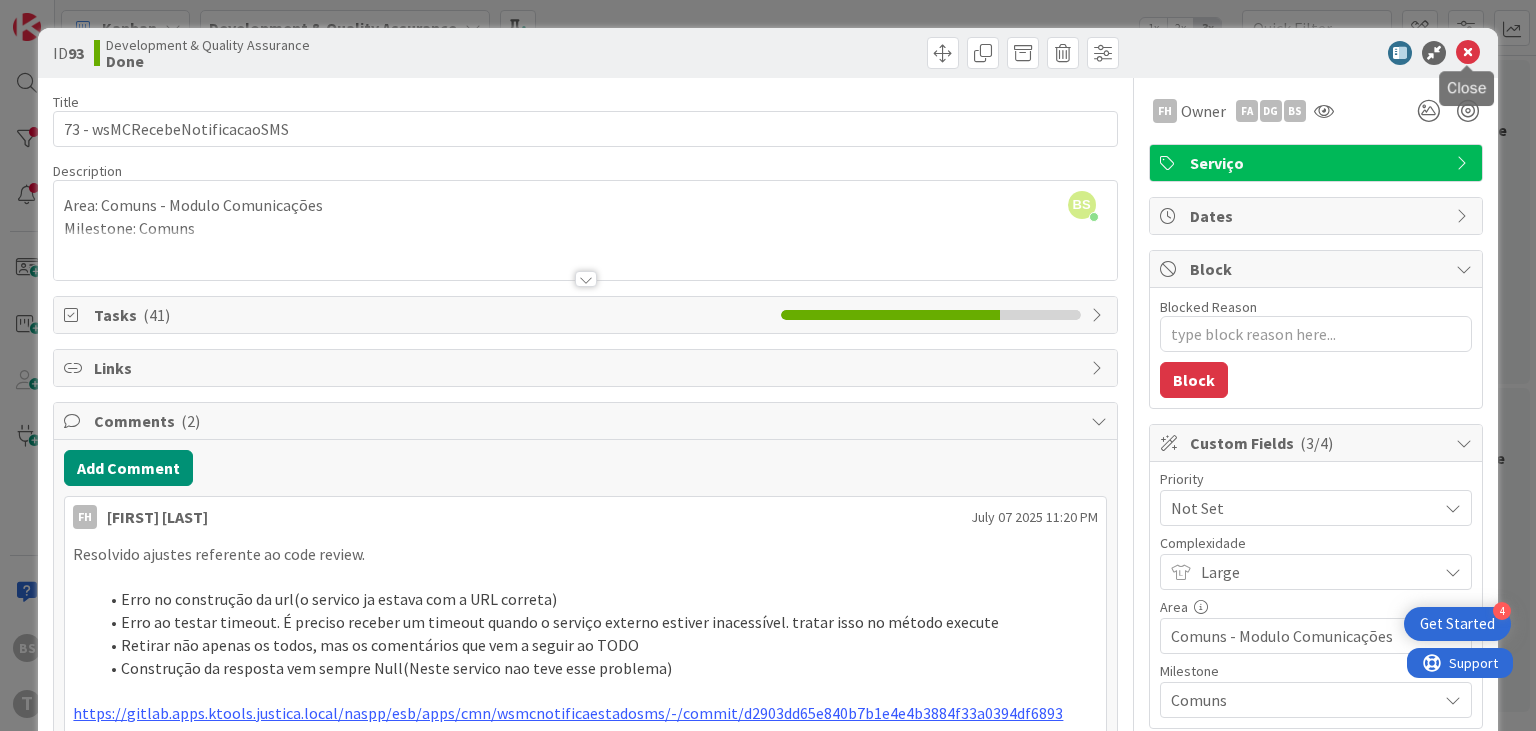 click at bounding box center [1468, 53] 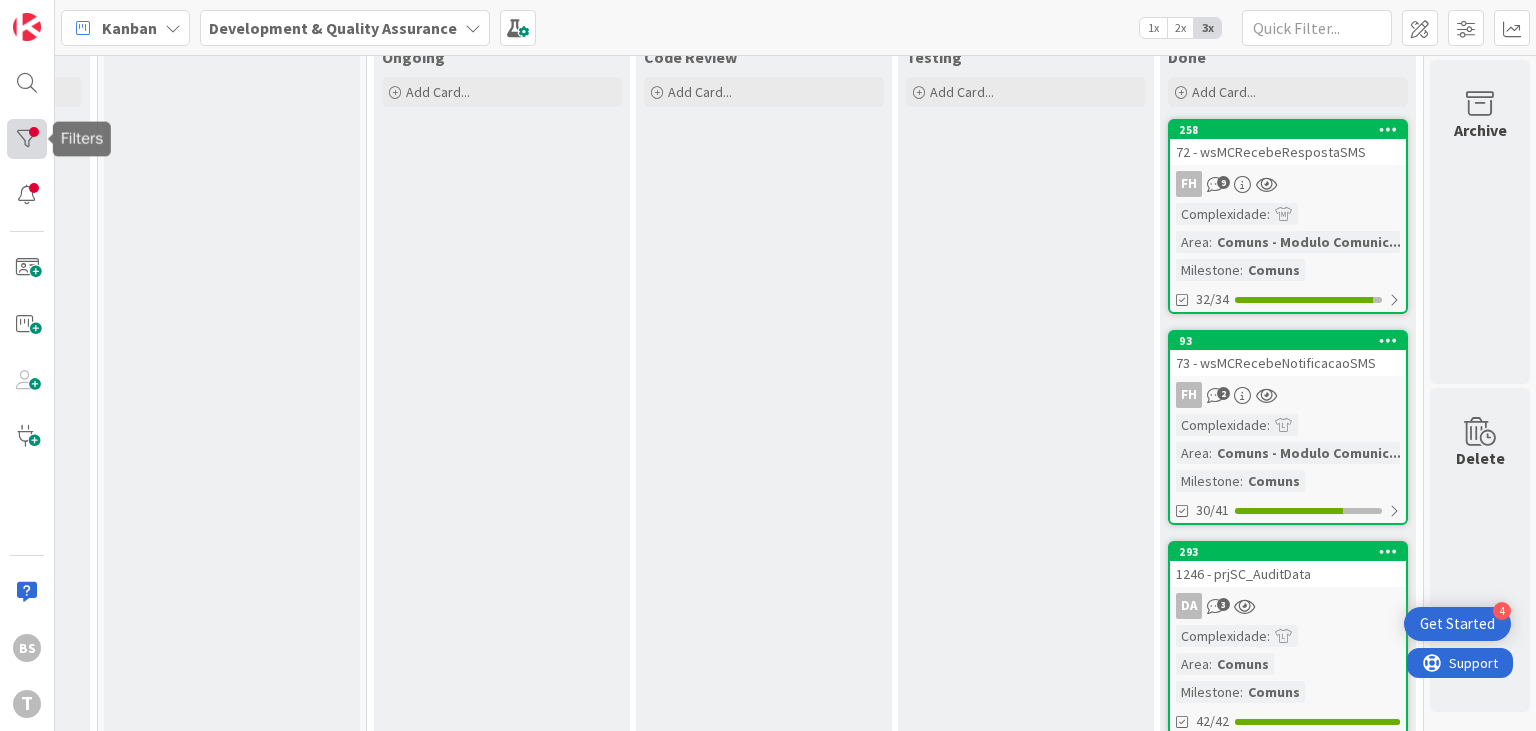 click at bounding box center (27, 139) 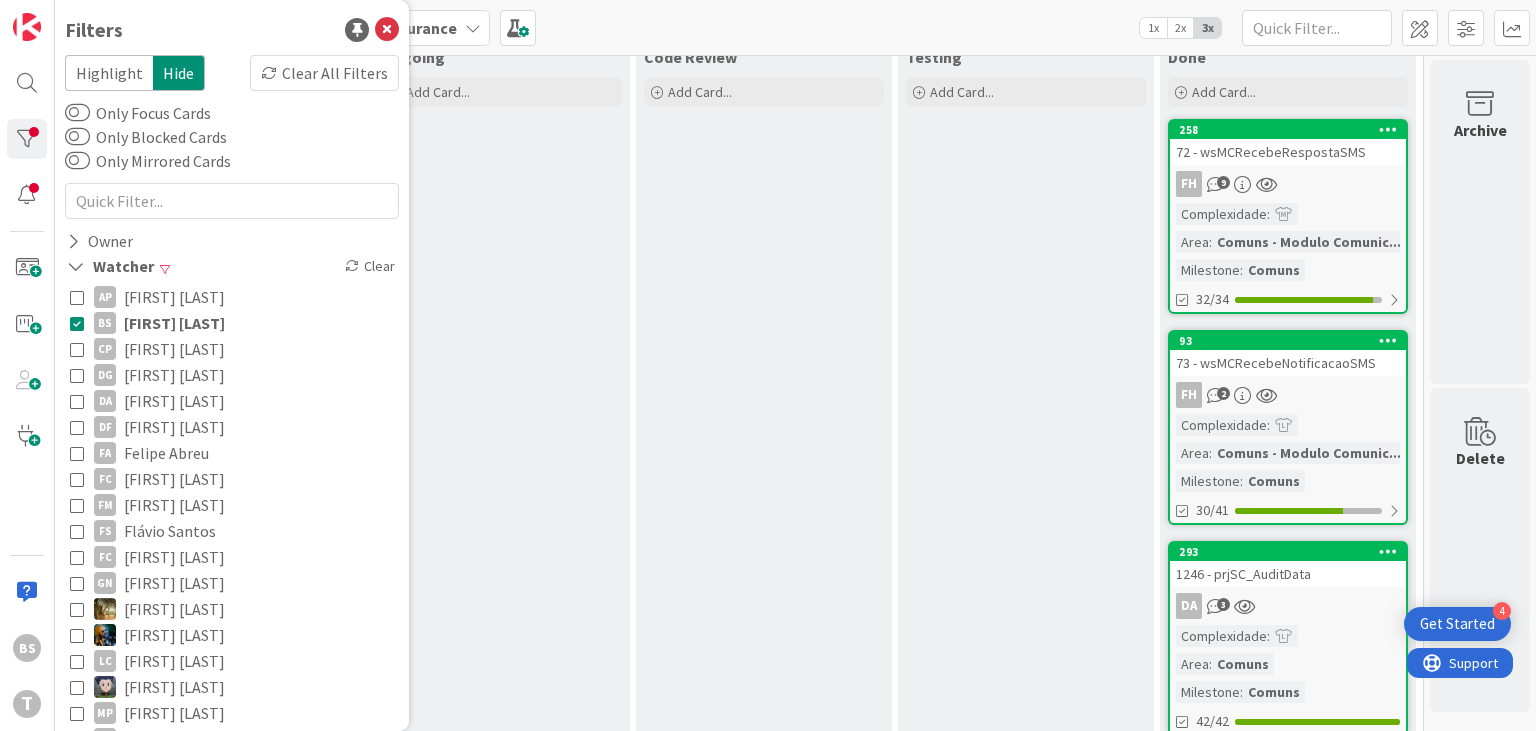 click on "[FIRST] [LAST]" at bounding box center (174, 323) 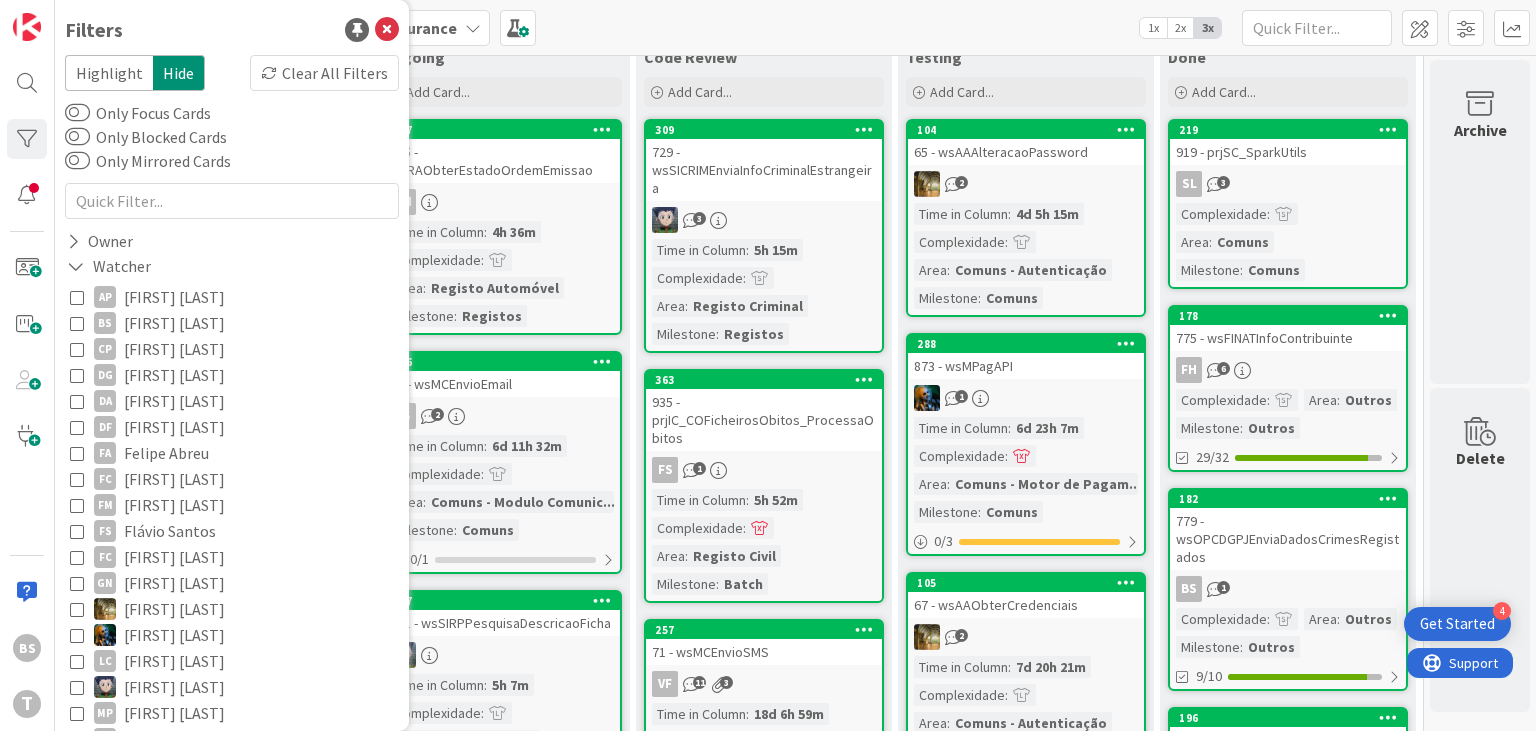 click on "BS   [FIRST] [LAST]" at bounding box center [232, 323] 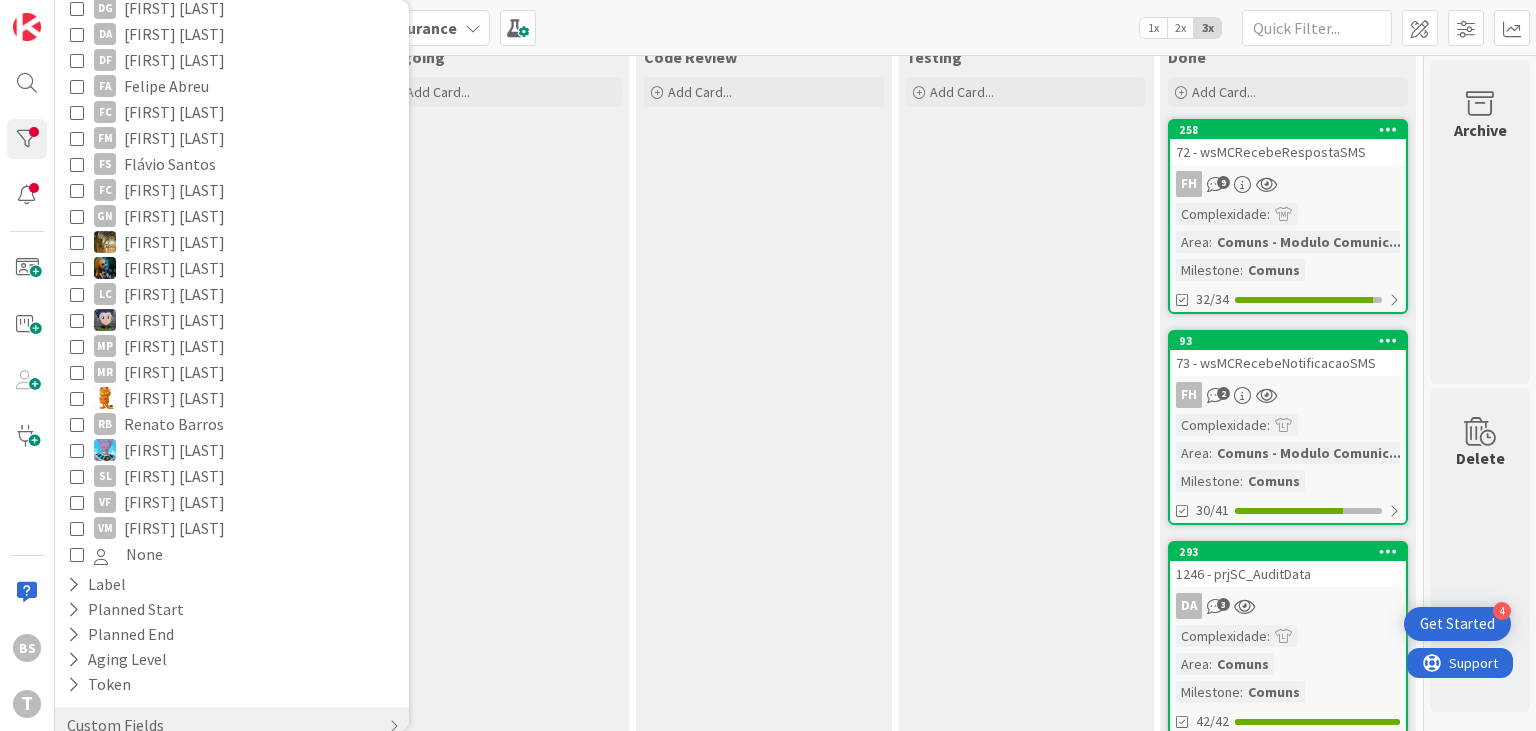 scroll, scrollTop: 404, scrollLeft: 0, axis: vertical 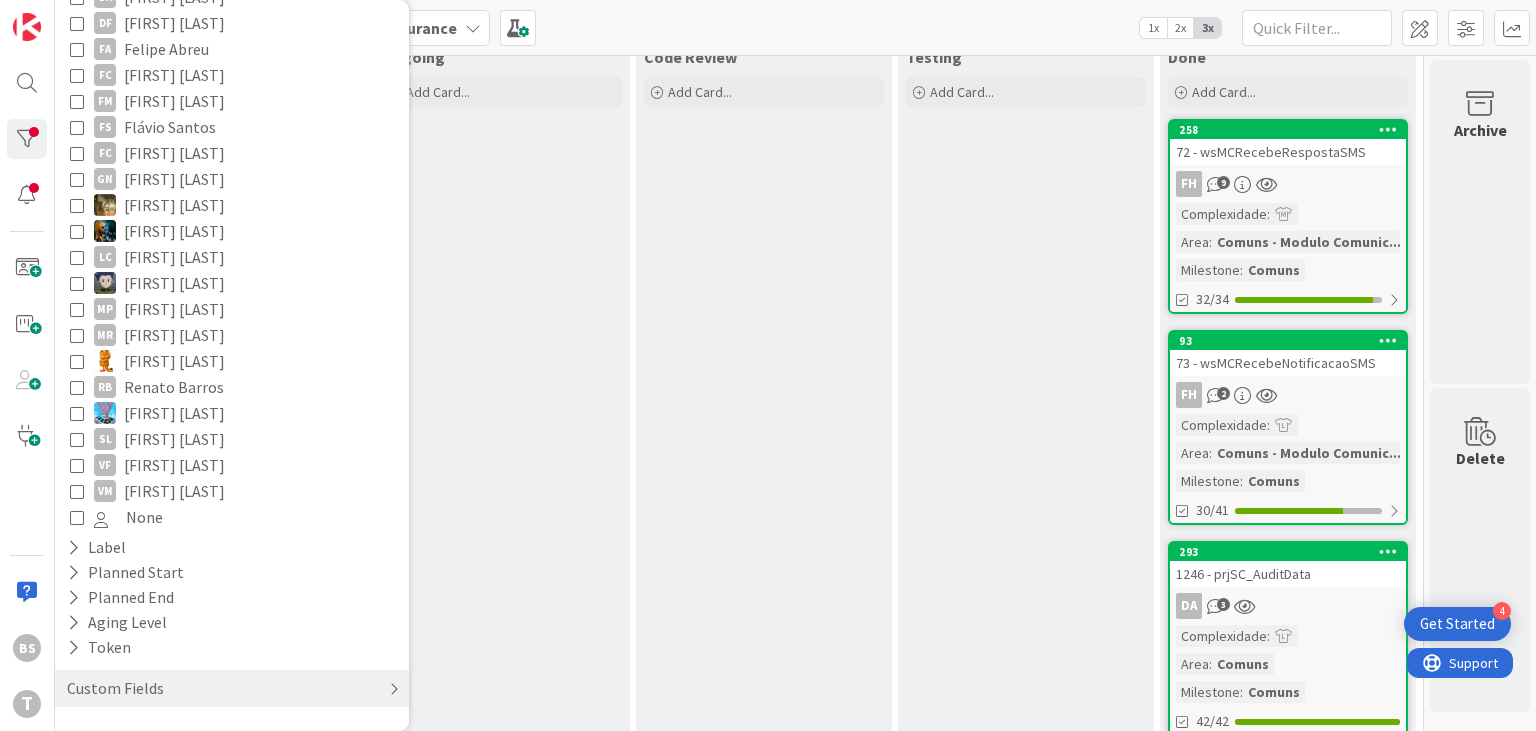click on "Custom Fields" at bounding box center [232, 688] 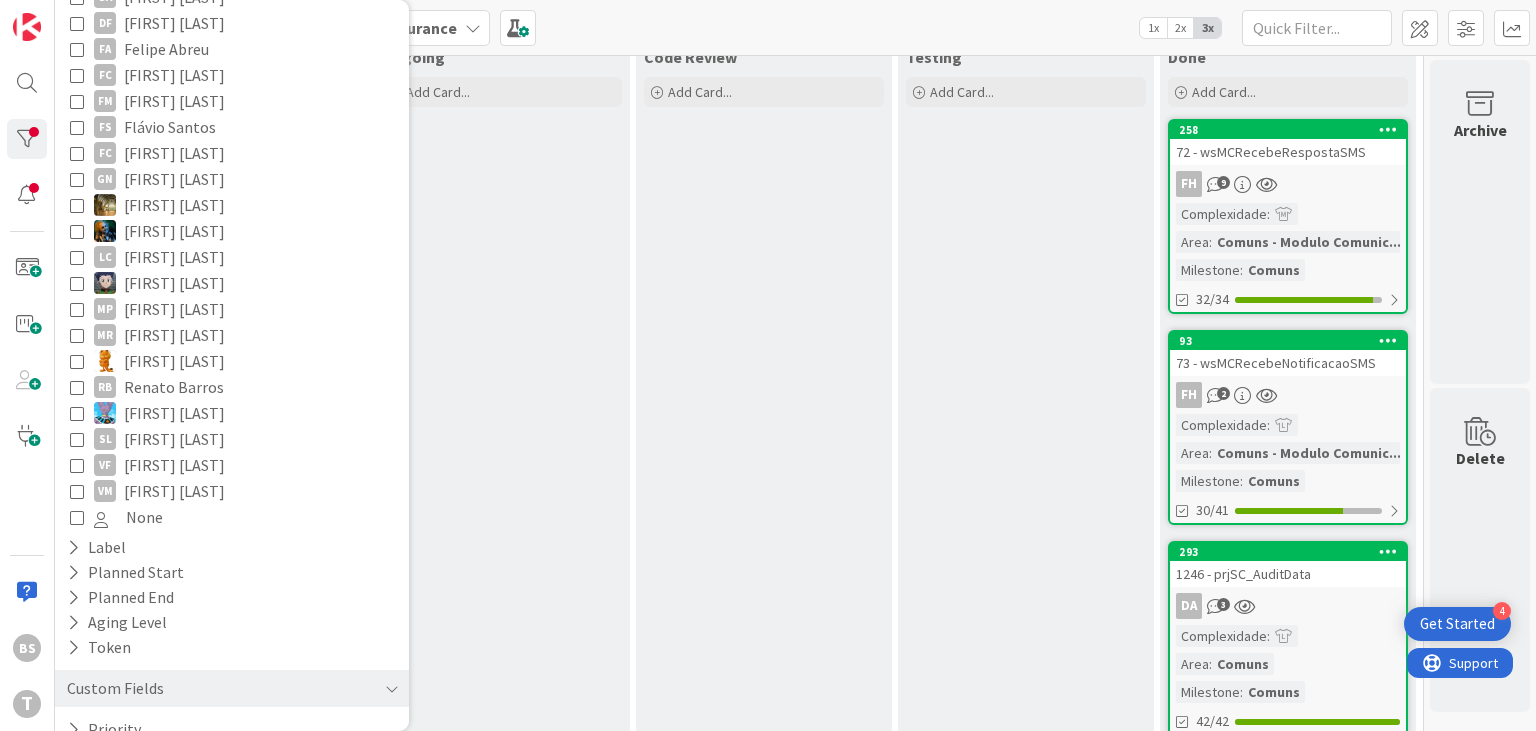 scroll, scrollTop: 504, scrollLeft: 0, axis: vertical 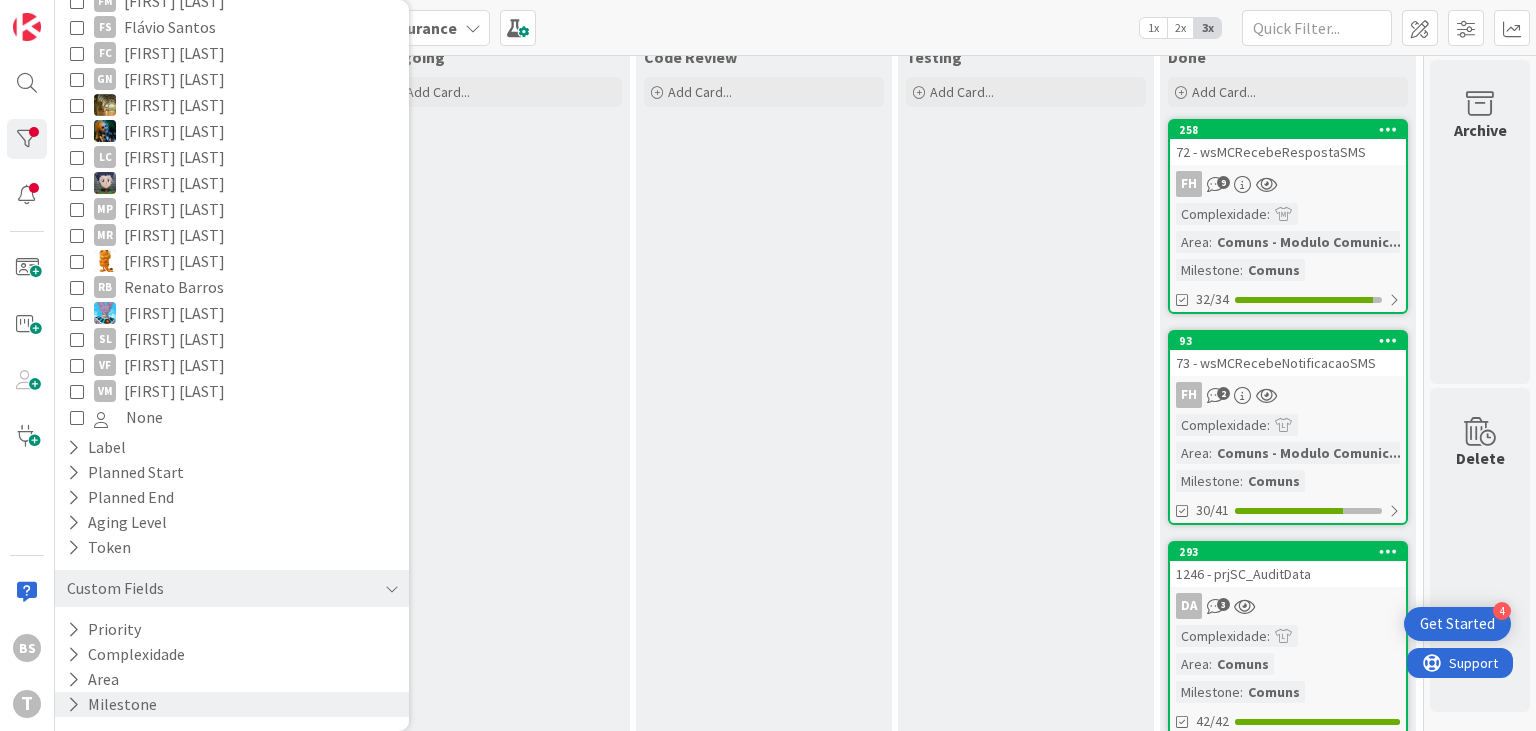 click on "Milestone" at bounding box center [232, 704] 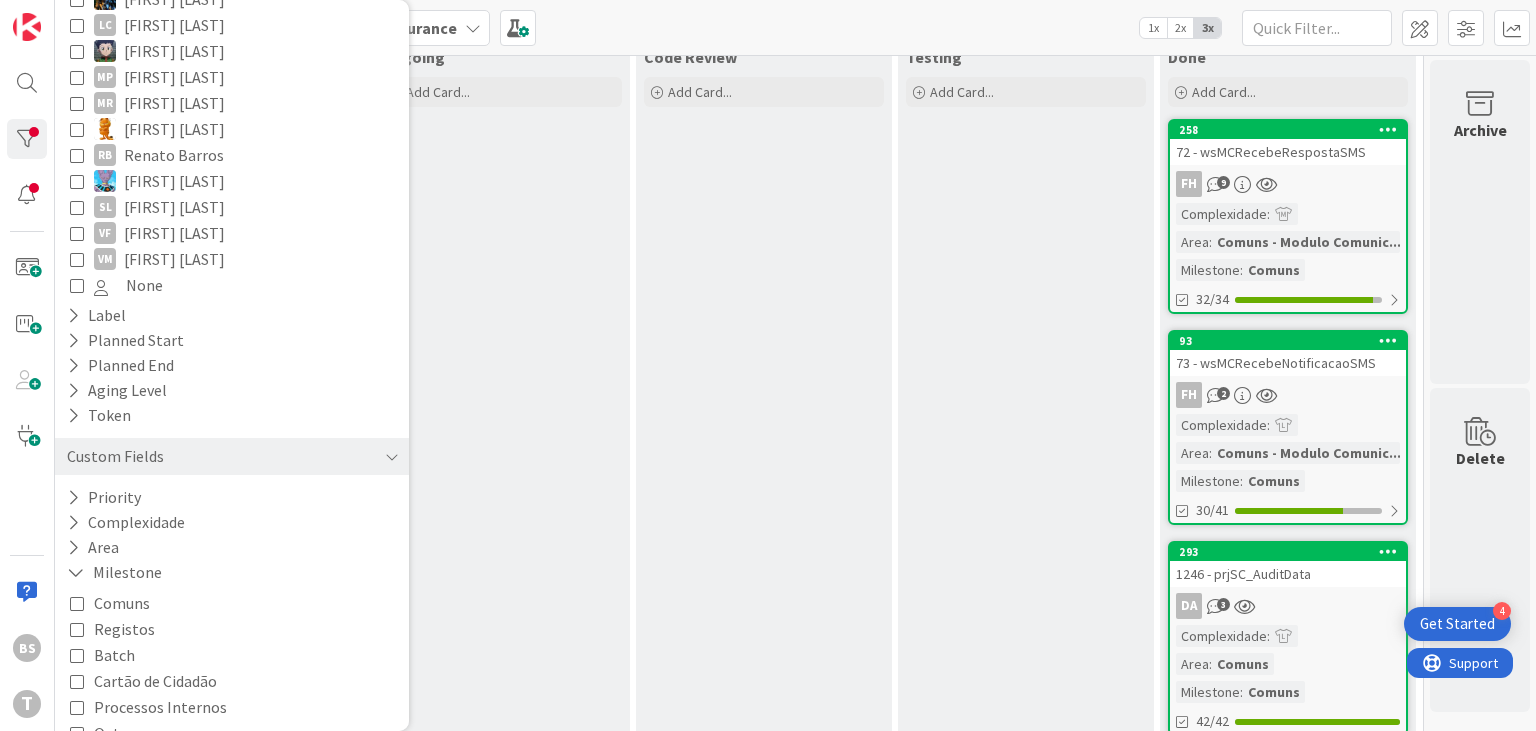 scroll, scrollTop: 696, scrollLeft: 0, axis: vertical 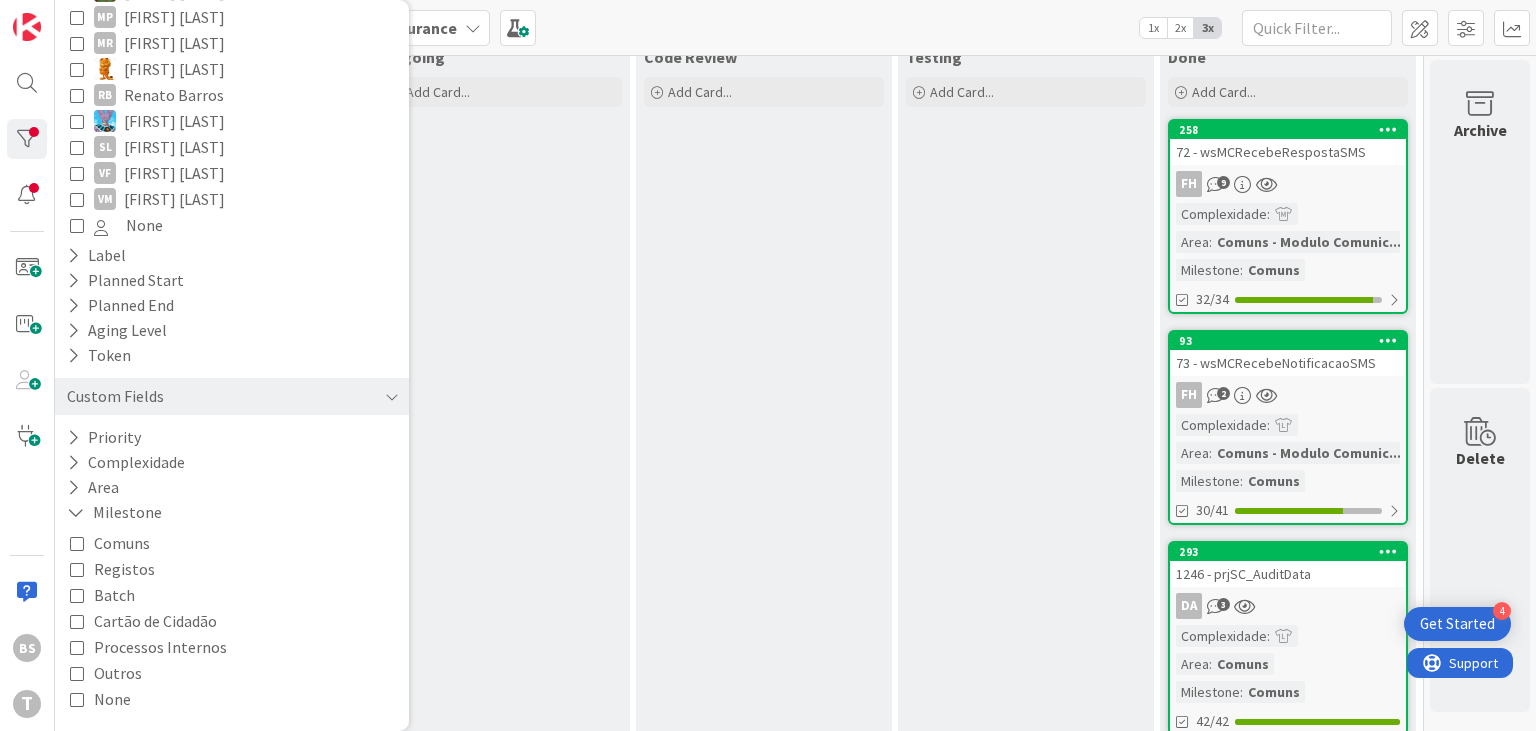 click on "Comuns Registos Batch Cartão de Cidadão Processos Internos Outros None" at bounding box center (232, 621) 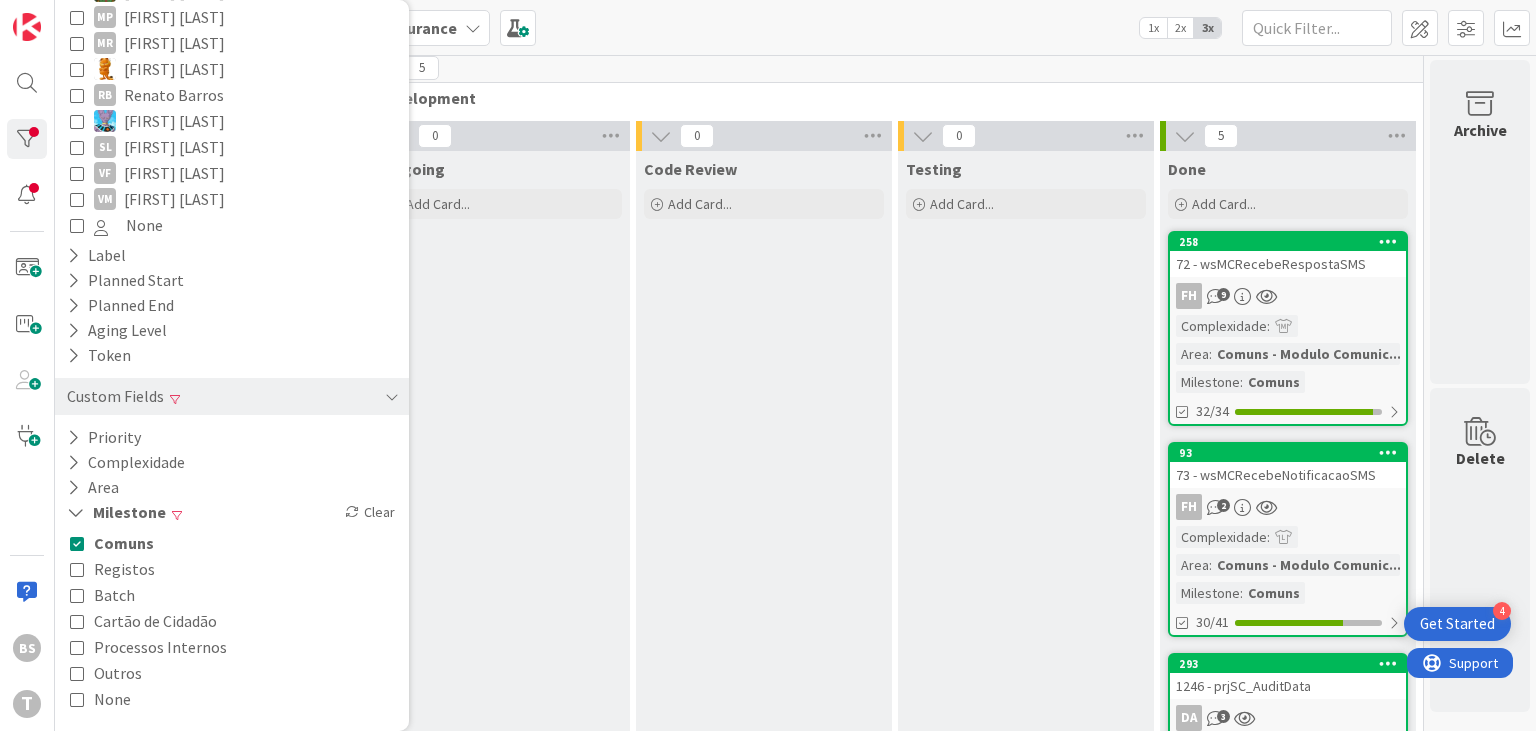 scroll, scrollTop: 0, scrollLeft: 760, axis: horizontal 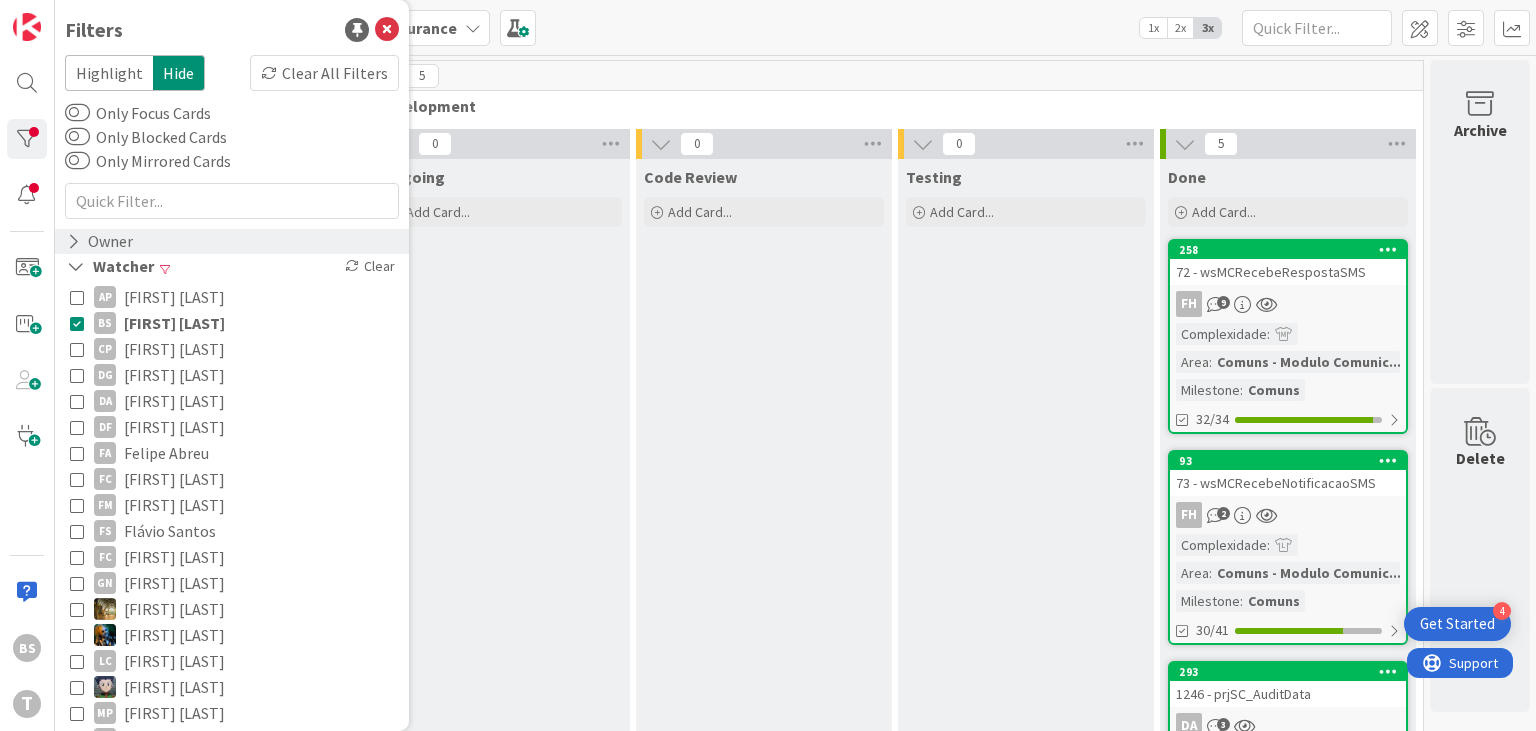 click on "Owner" at bounding box center [100, 241] 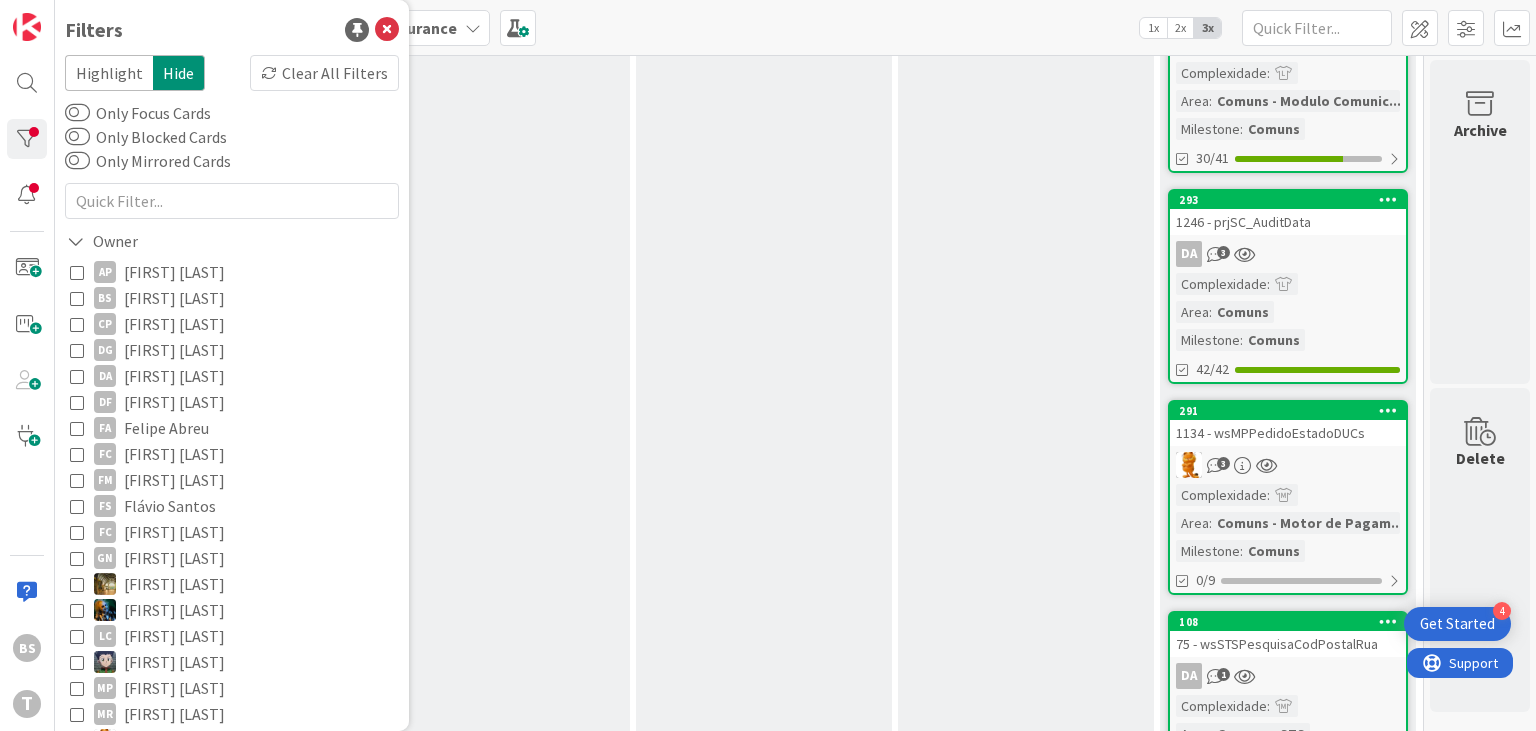 scroll, scrollTop: 480, scrollLeft: 760, axis: both 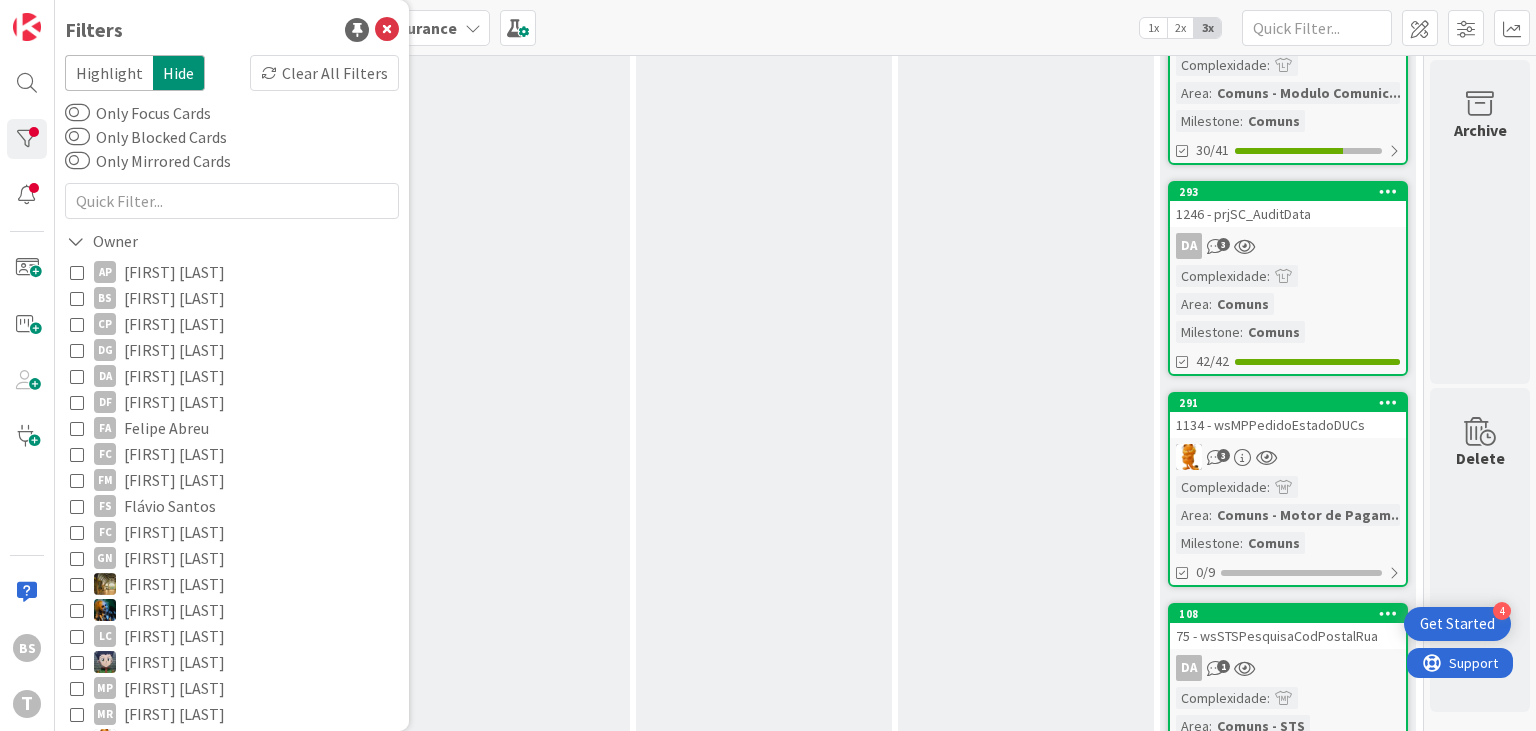 click on "1134 - wsMPPedidoEstadoDUCs" at bounding box center [1288, 425] 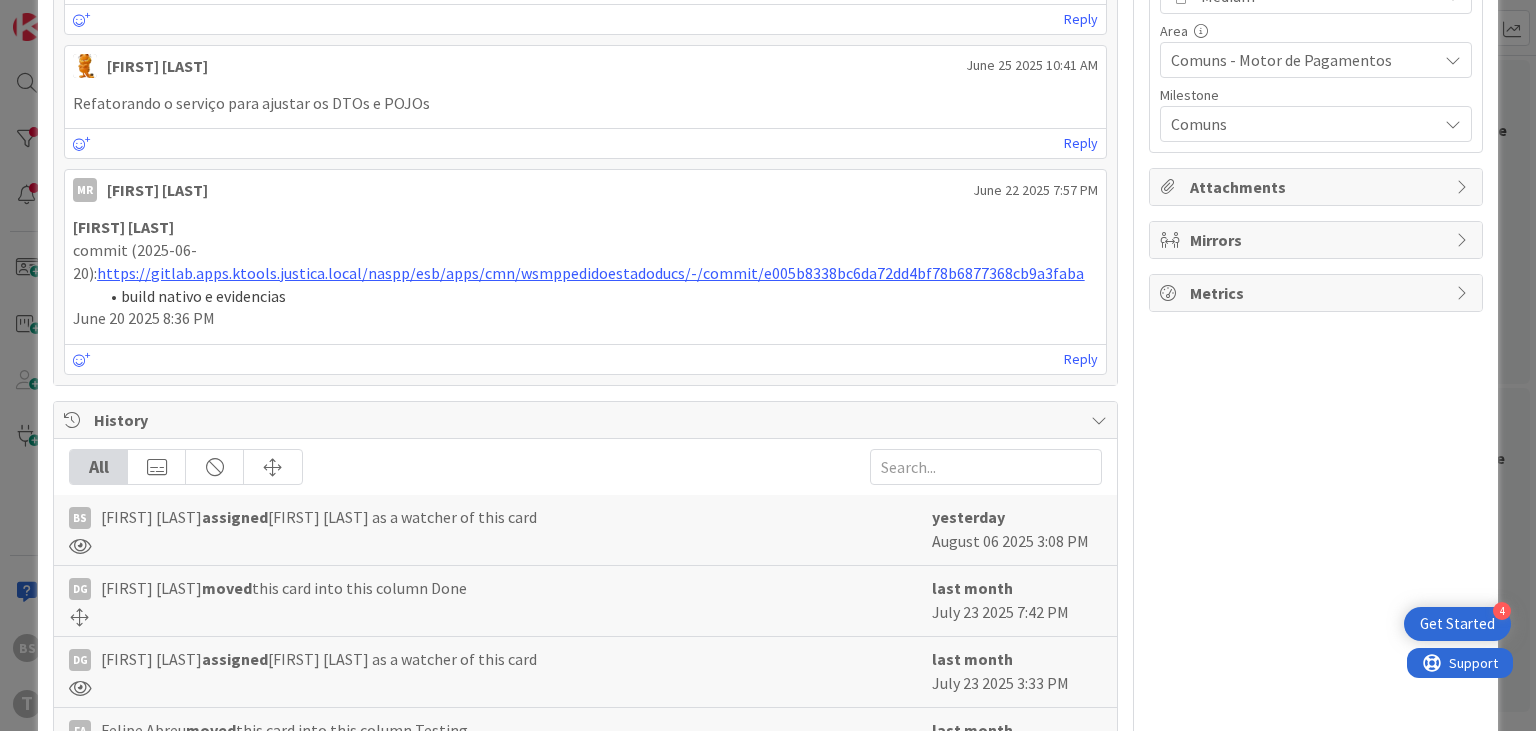 scroll, scrollTop: 676, scrollLeft: 0, axis: vertical 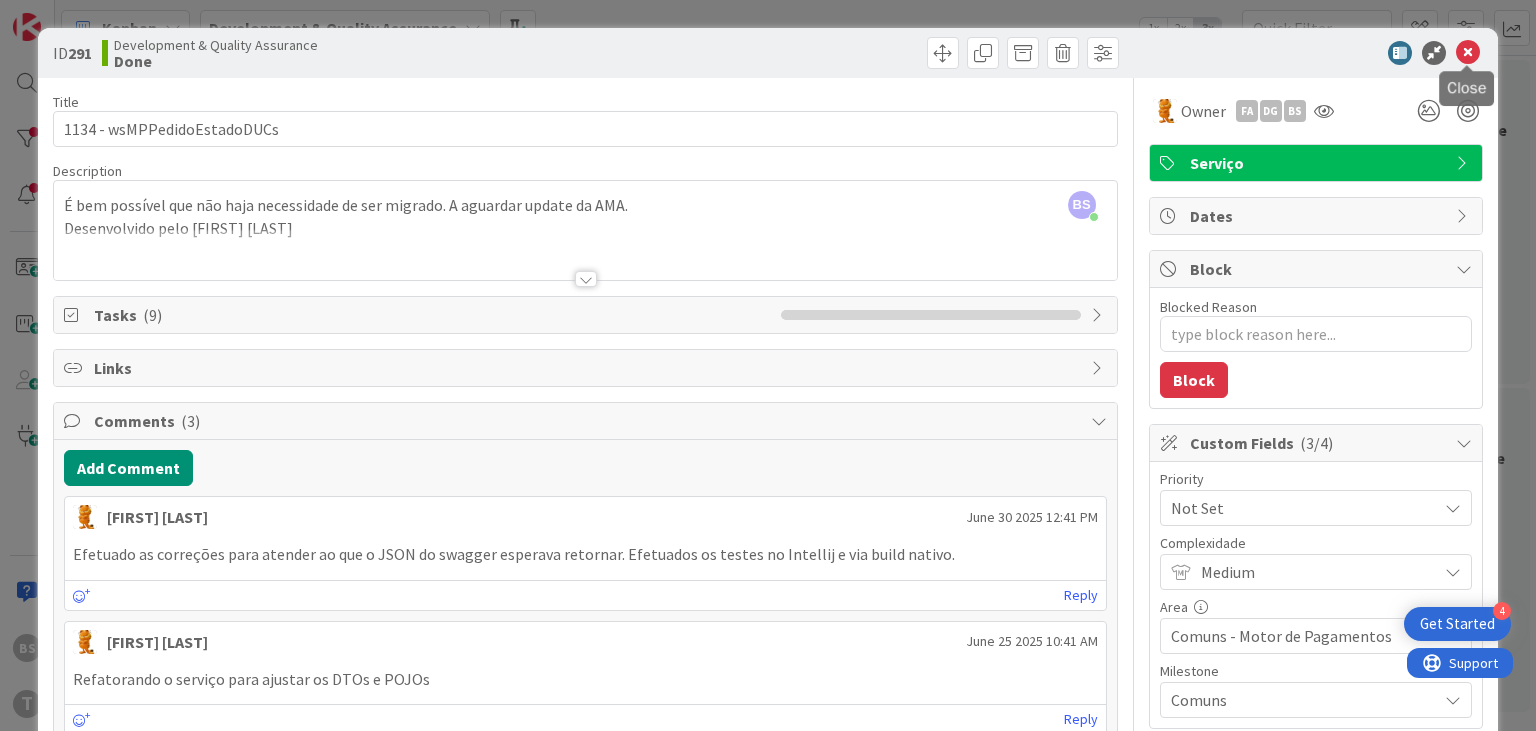 click at bounding box center (1468, 53) 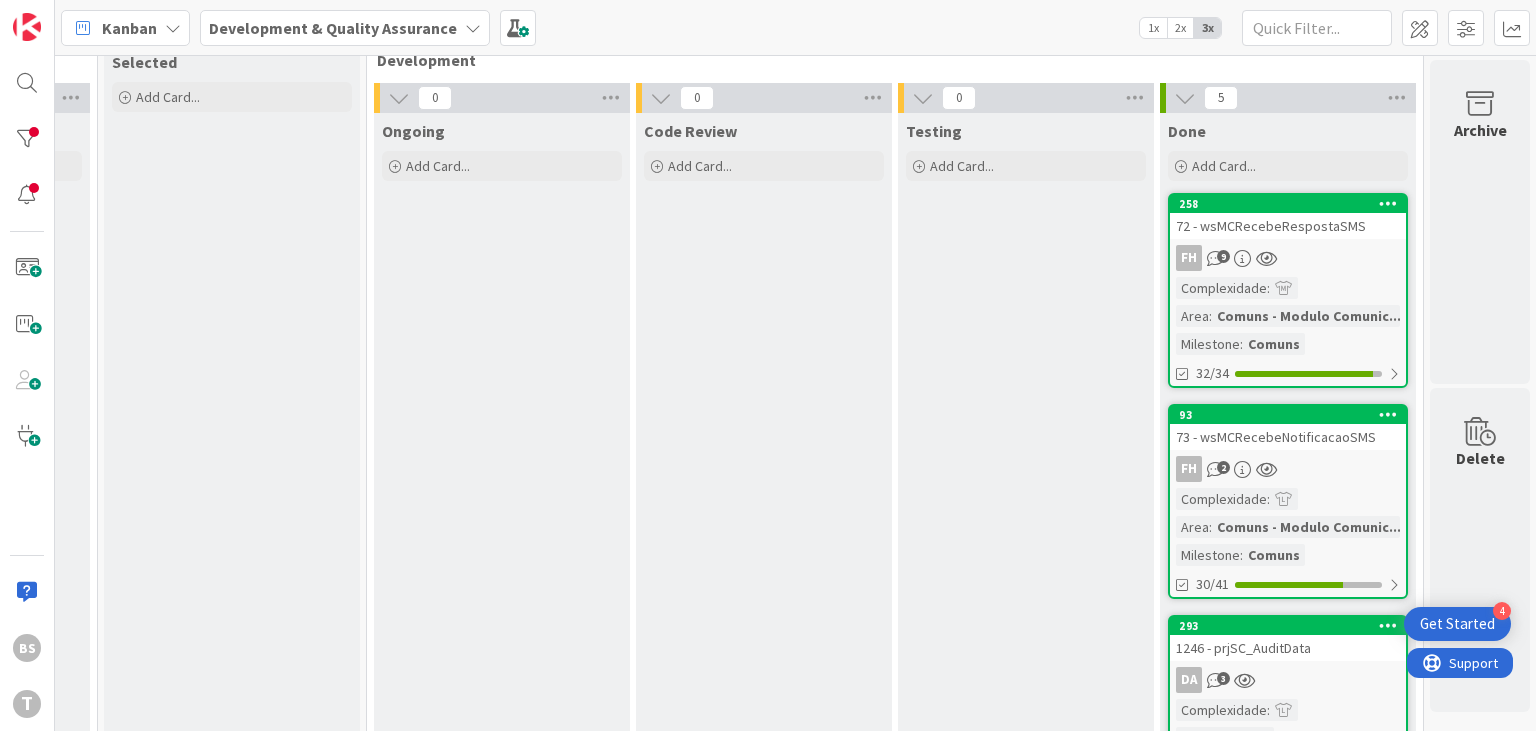 scroll, scrollTop: 0, scrollLeft: 760, axis: horizontal 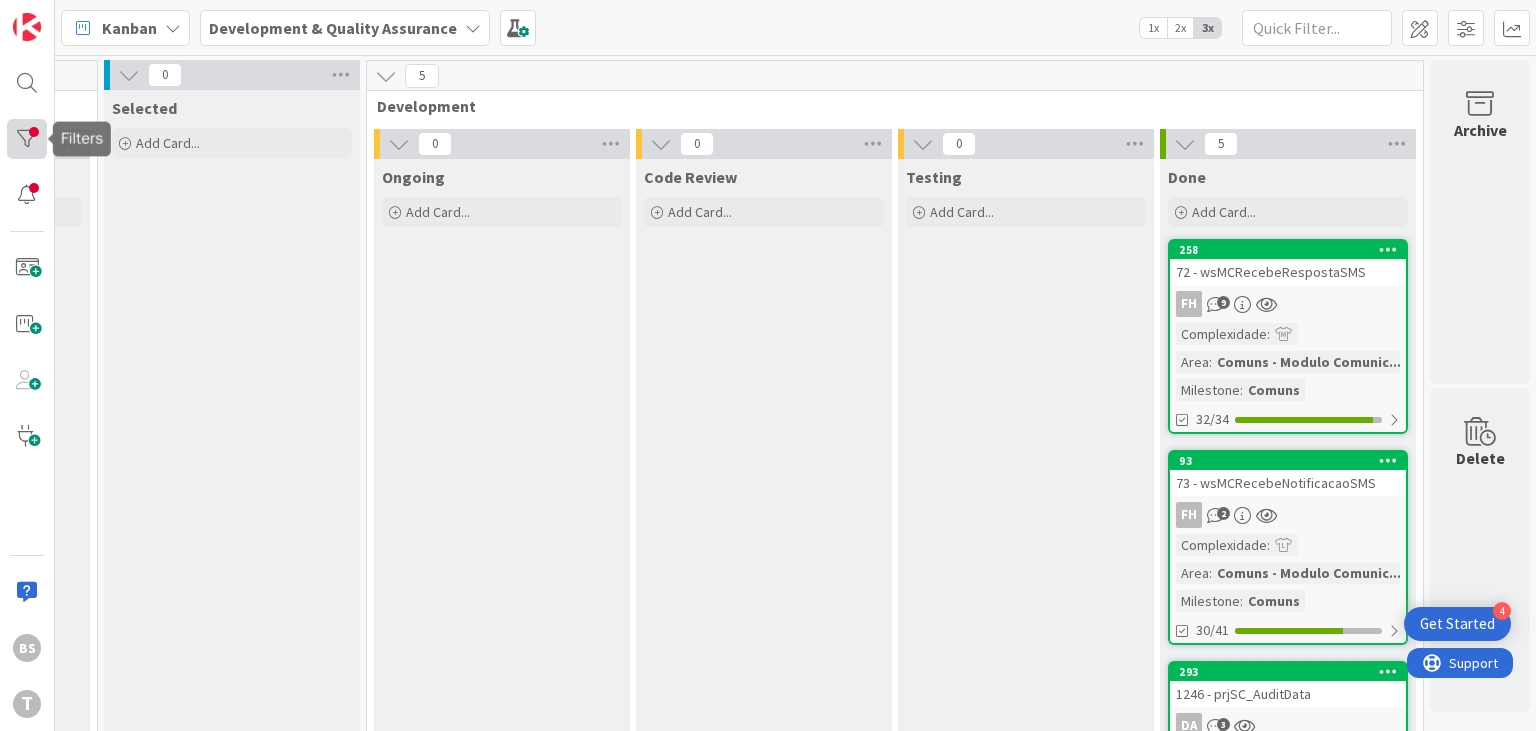 click at bounding box center (27, 139) 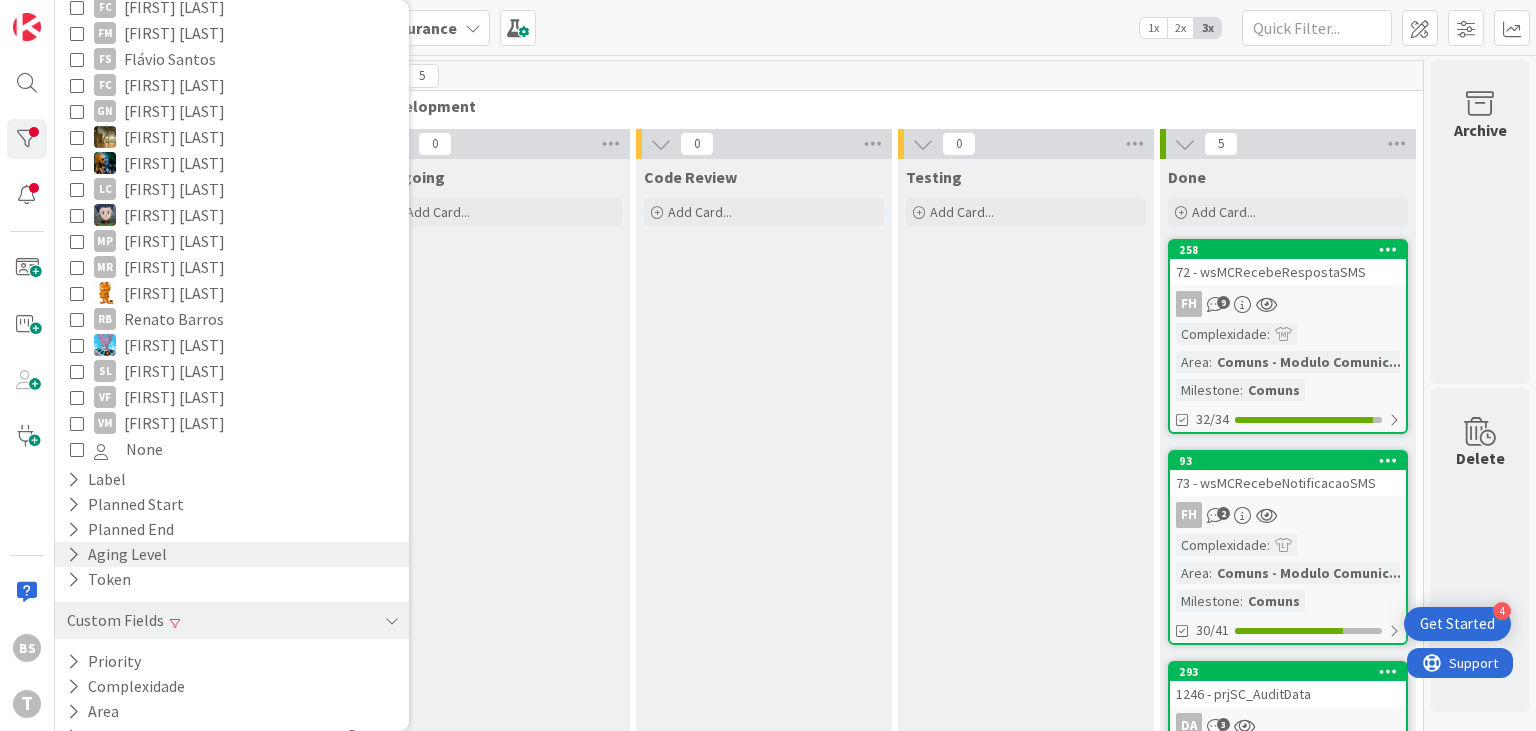 scroll, scrollTop: 1164, scrollLeft: 0, axis: vertical 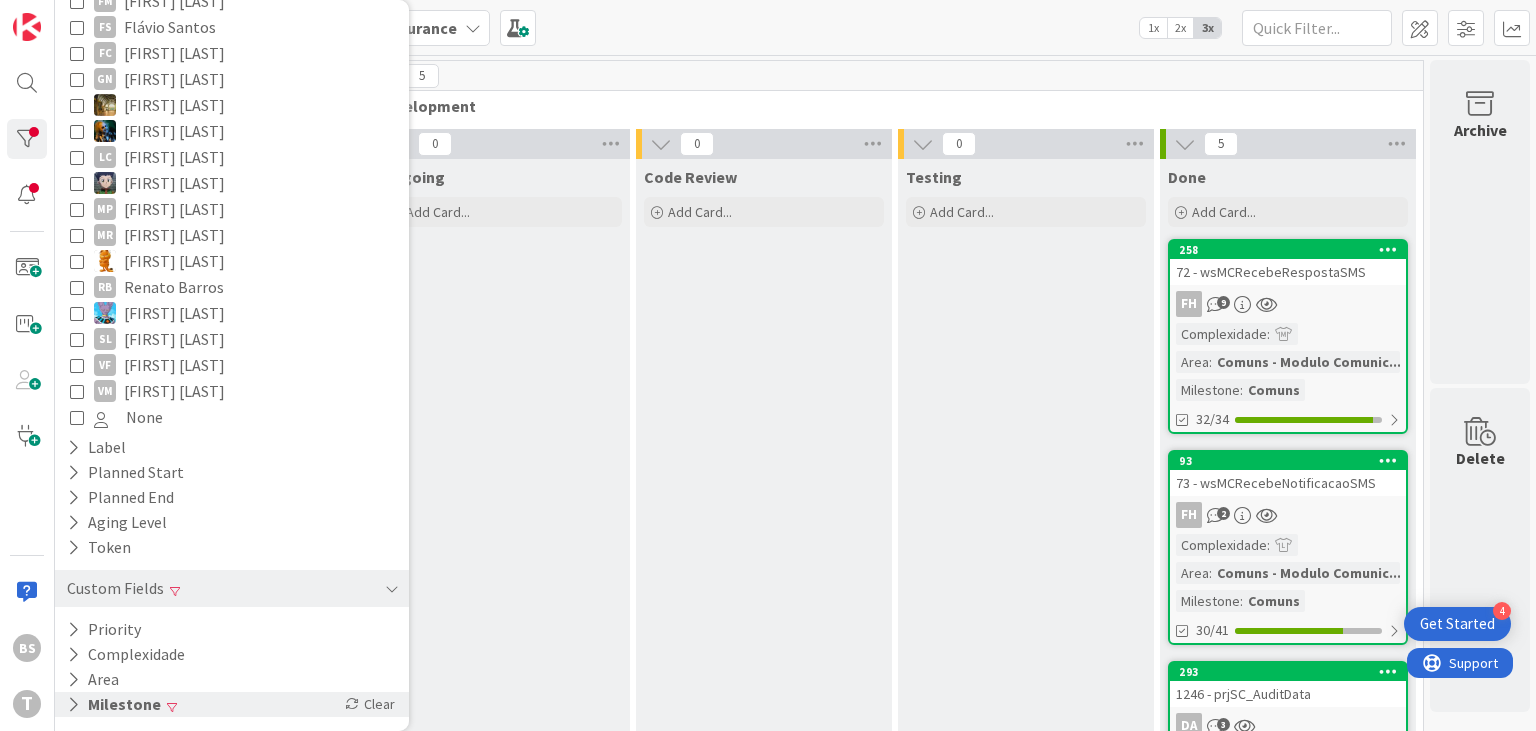 click on "Milestone" at bounding box center [114, 704] 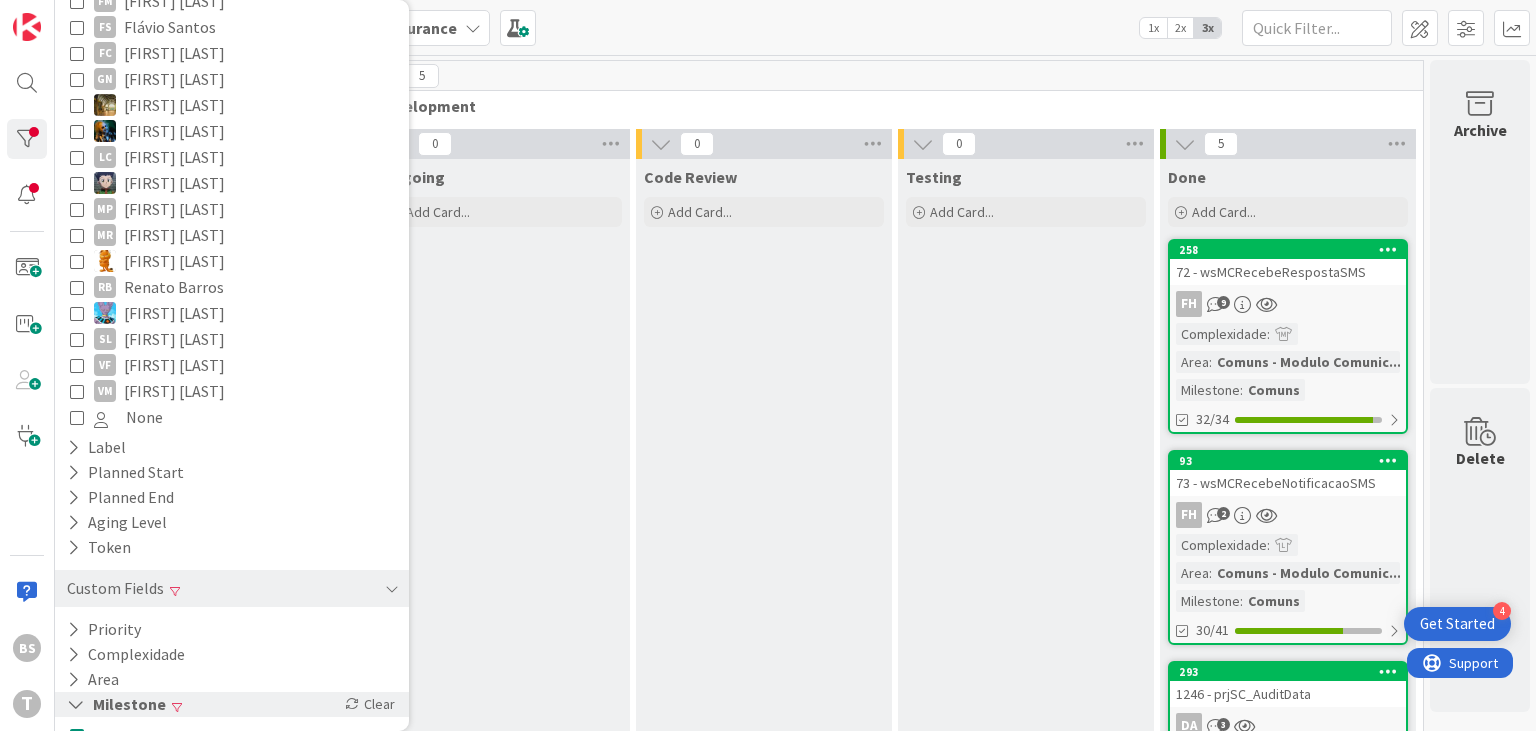 scroll, scrollTop: 1356, scrollLeft: 0, axis: vertical 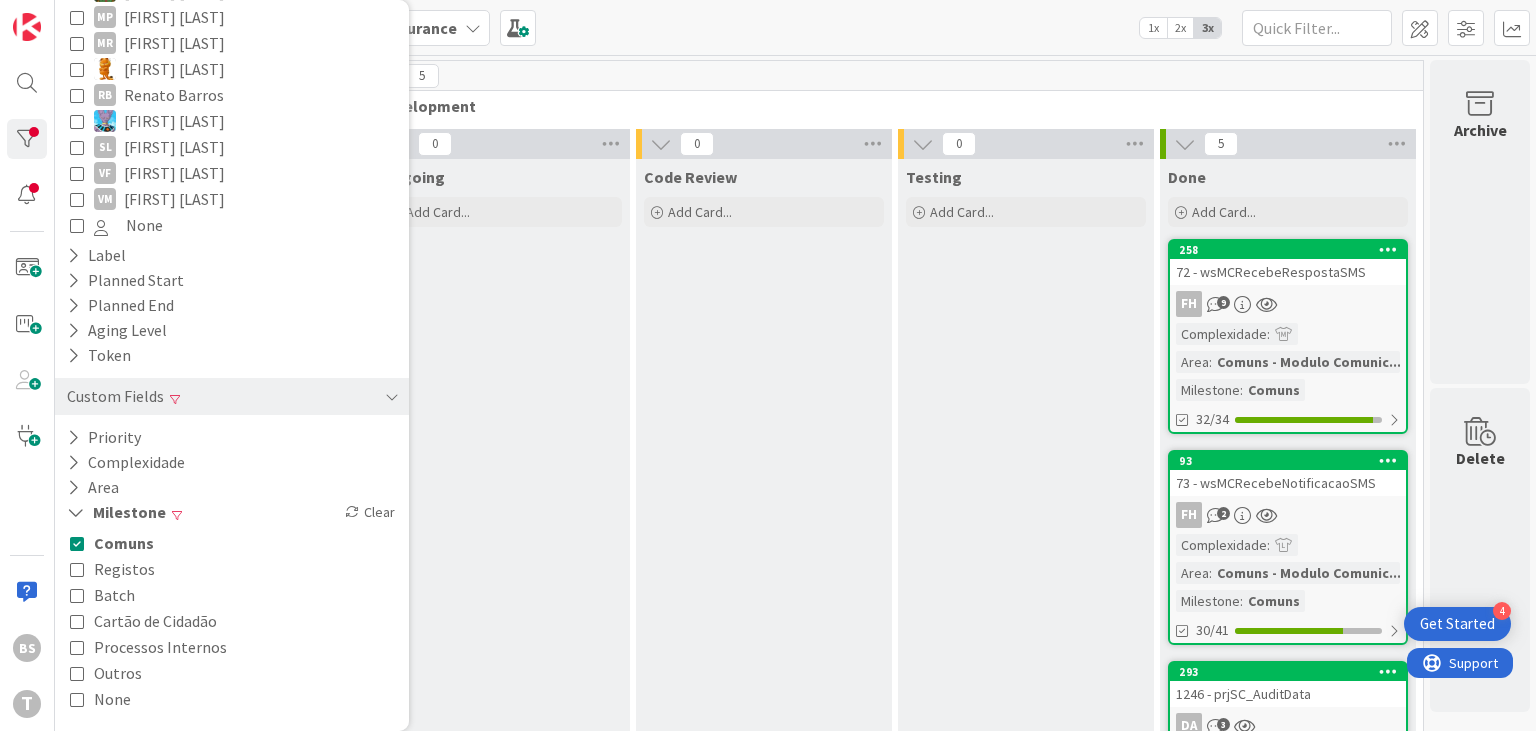 click on "Comuns" at bounding box center [124, 543] 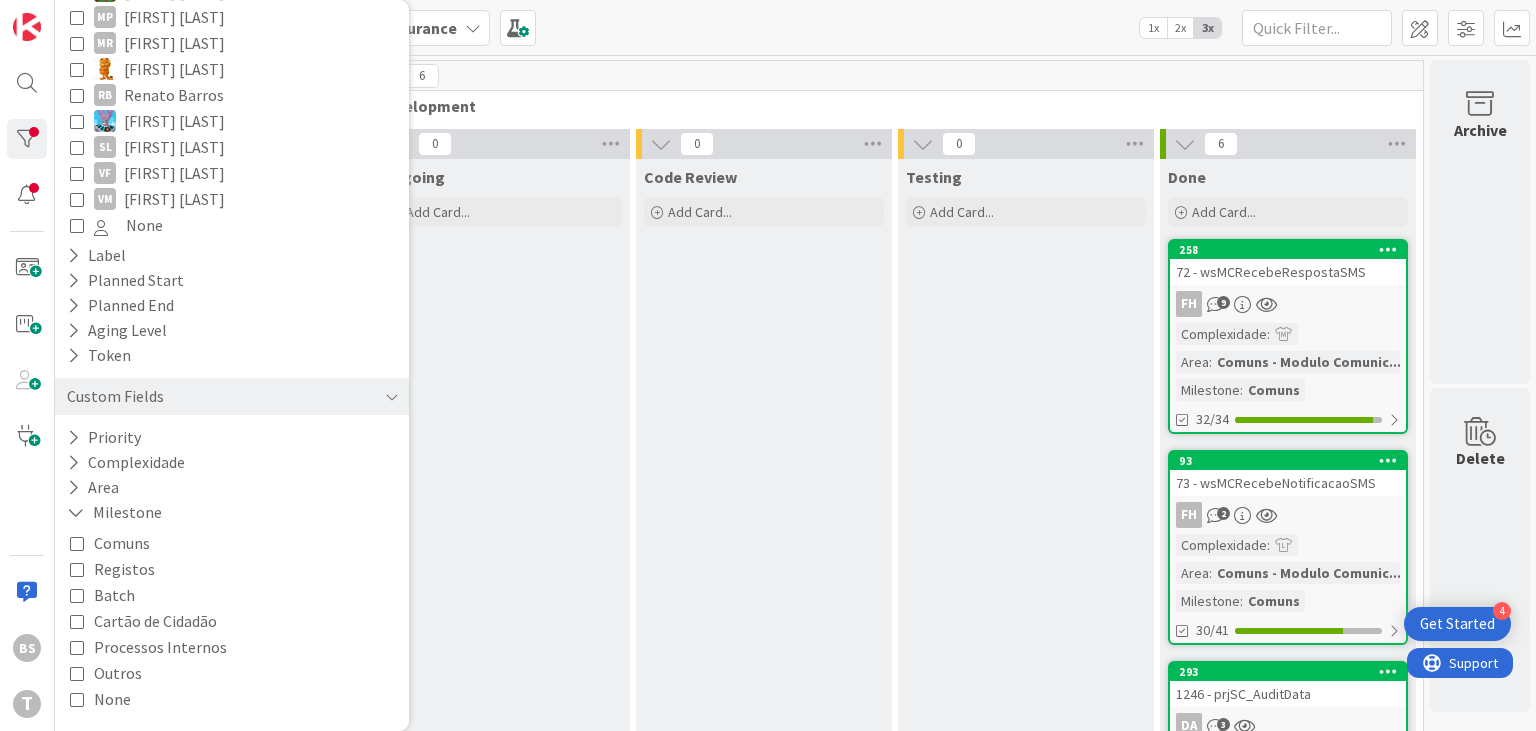 click on "Code Review Add Card..." at bounding box center [764, 807] 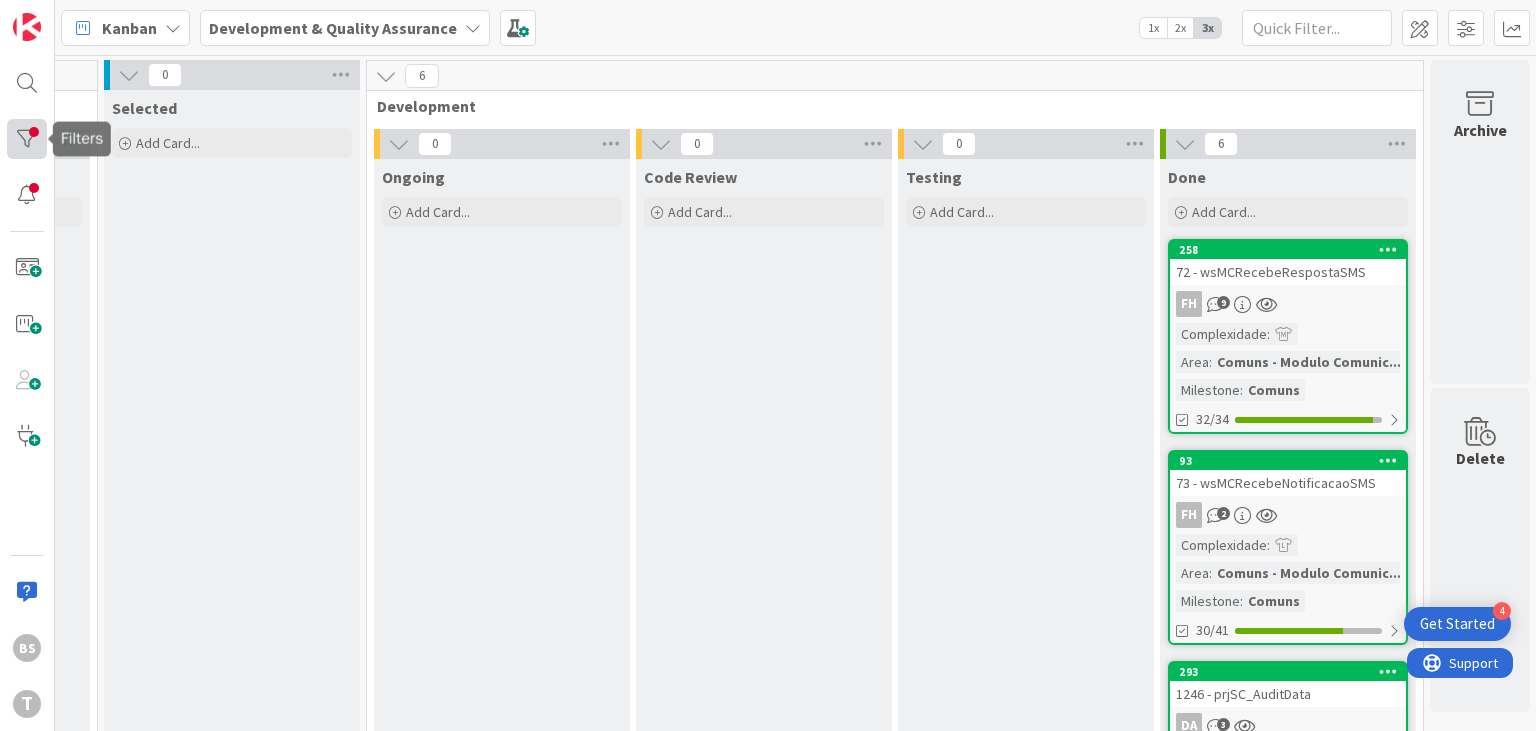click at bounding box center (27, 139) 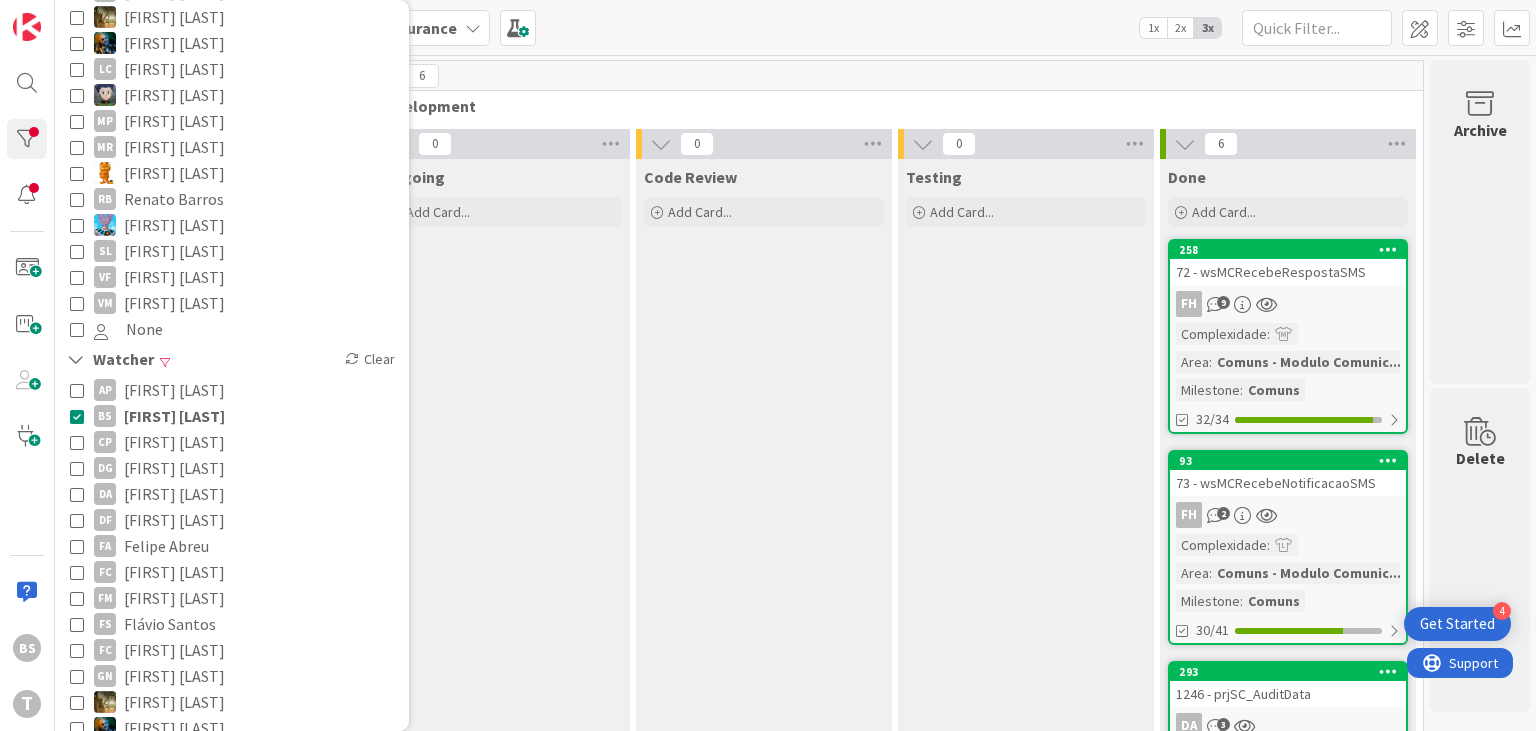 scroll, scrollTop: 564, scrollLeft: 0, axis: vertical 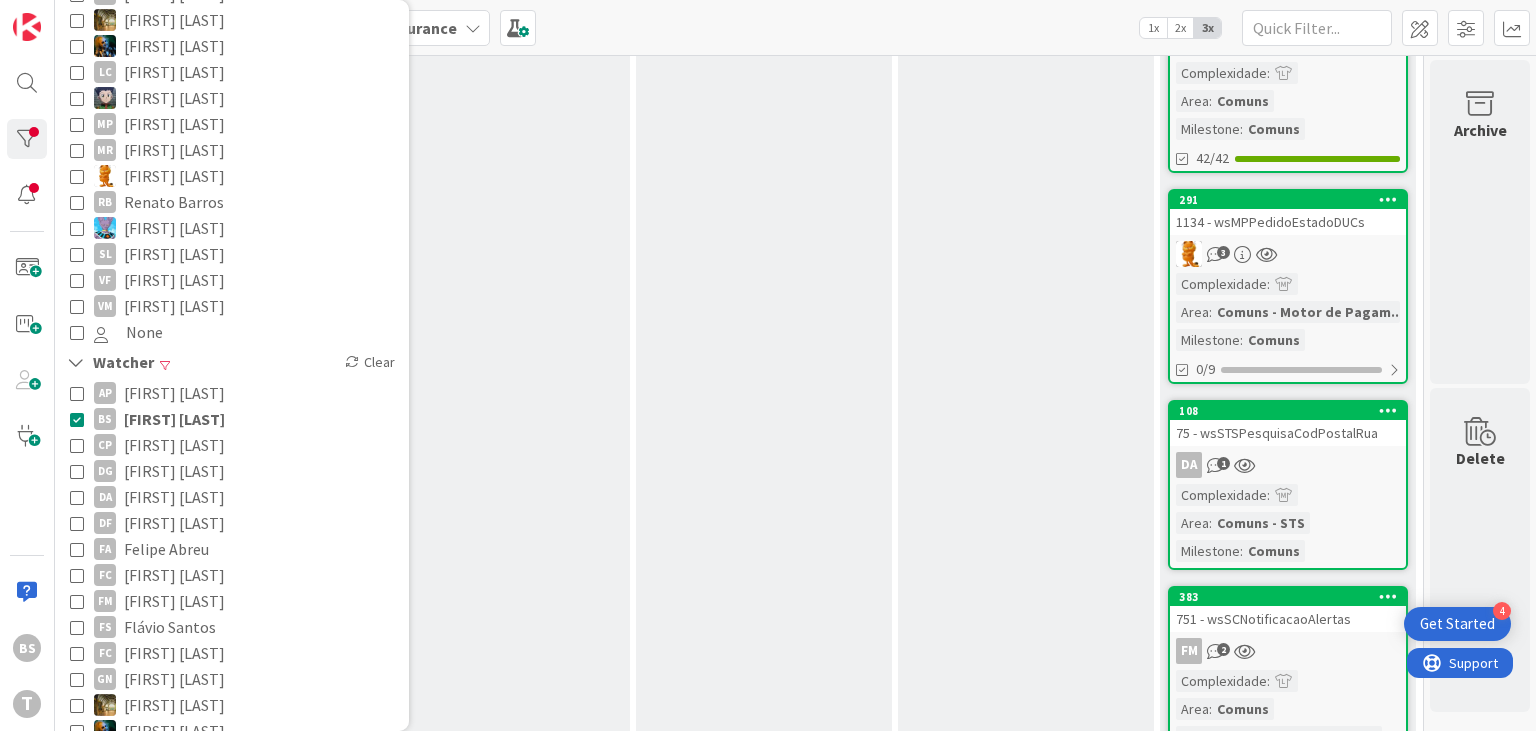 click on "[FIRST] [LAST]" at bounding box center (174, 419) 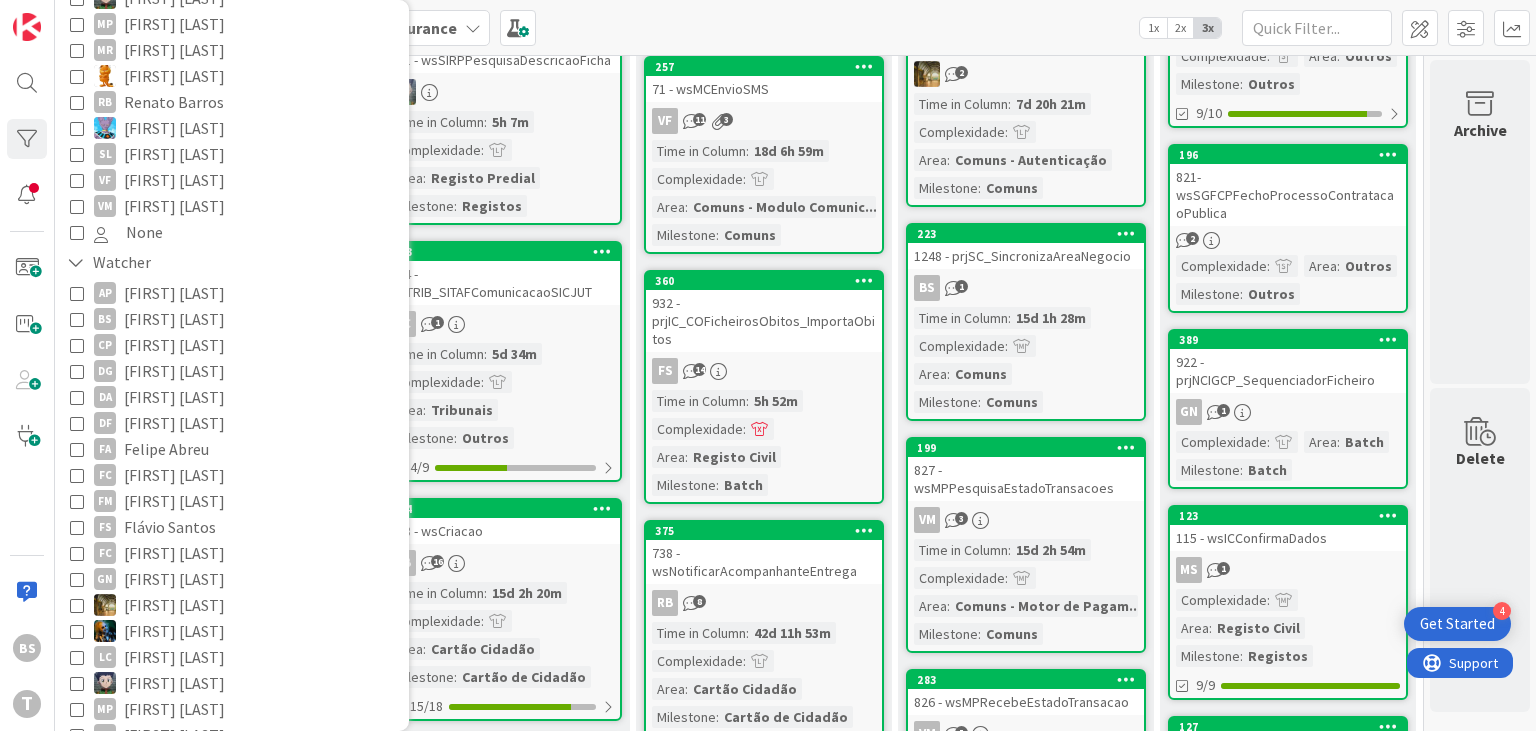 scroll, scrollTop: 1164, scrollLeft: 0, axis: vertical 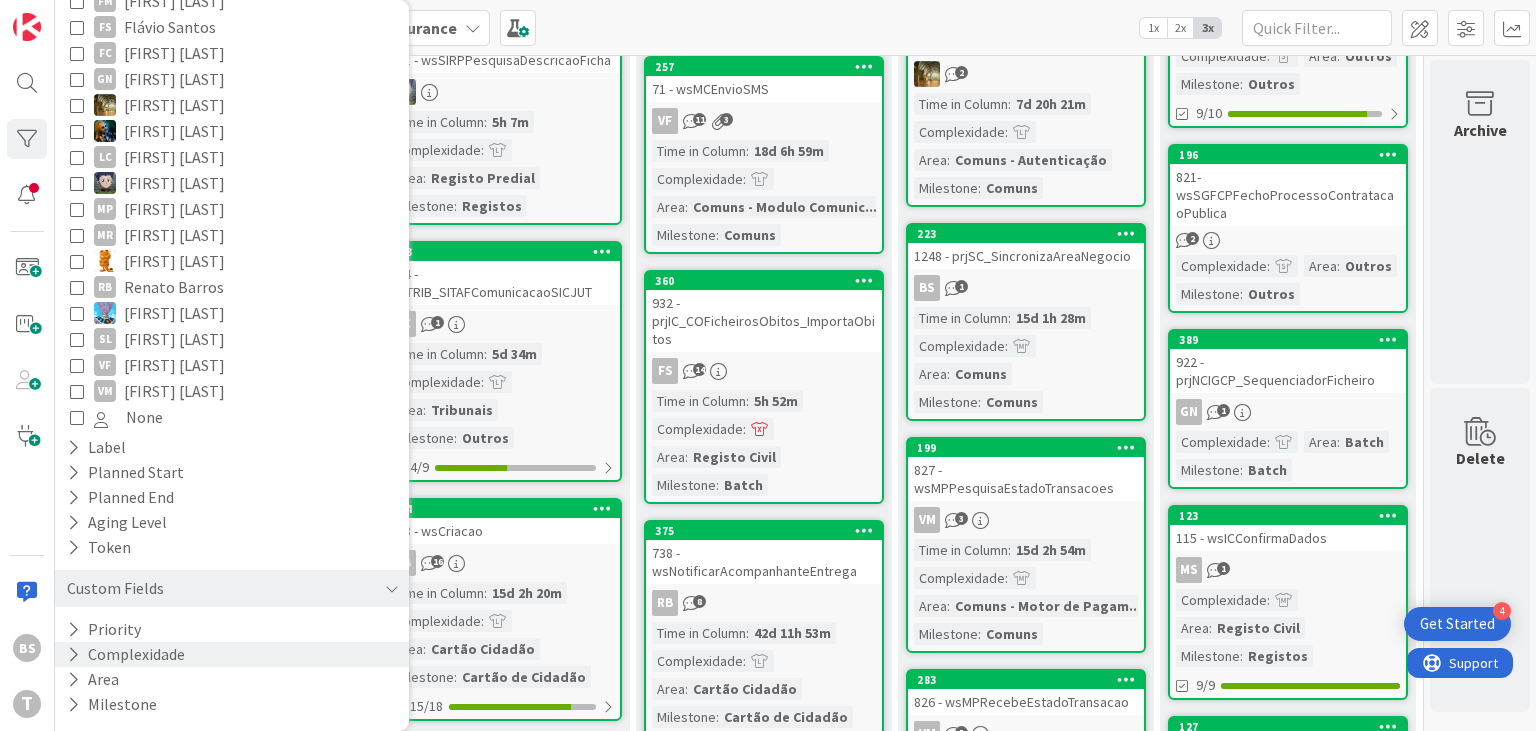 click on "Complexidade" at bounding box center (126, 654) 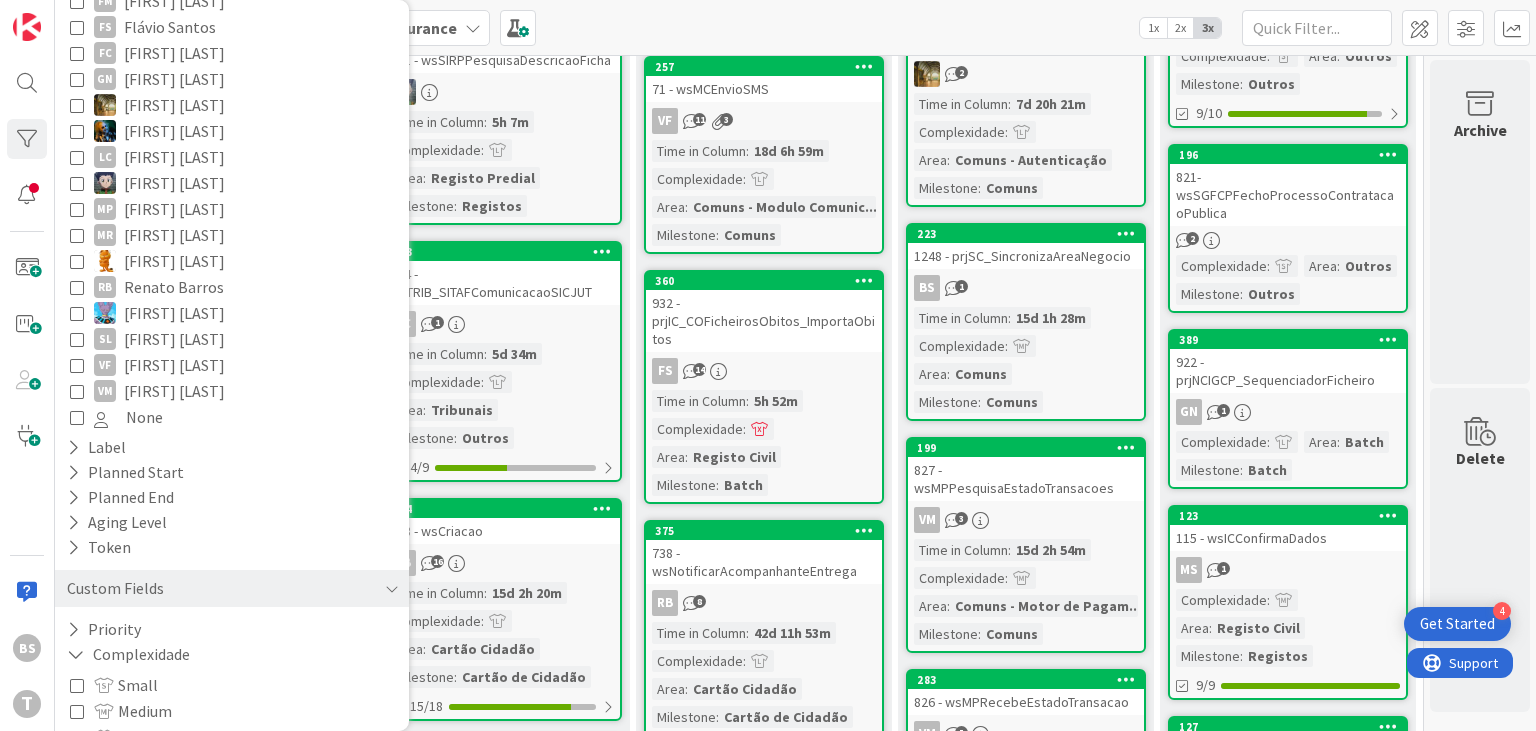 scroll, scrollTop: 1304, scrollLeft: 0, axis: vertical 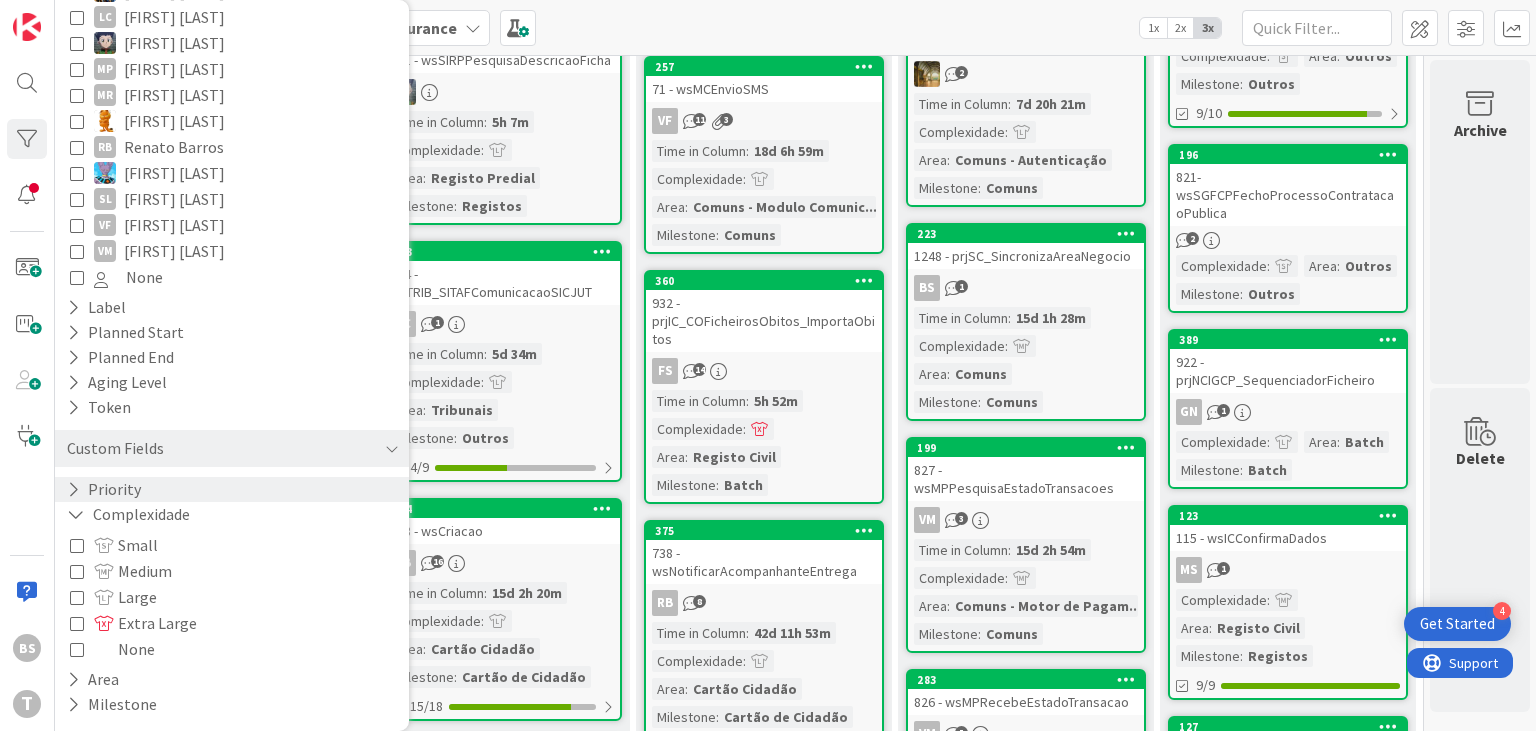 click on "Priority" at bounding box center [232, 489] 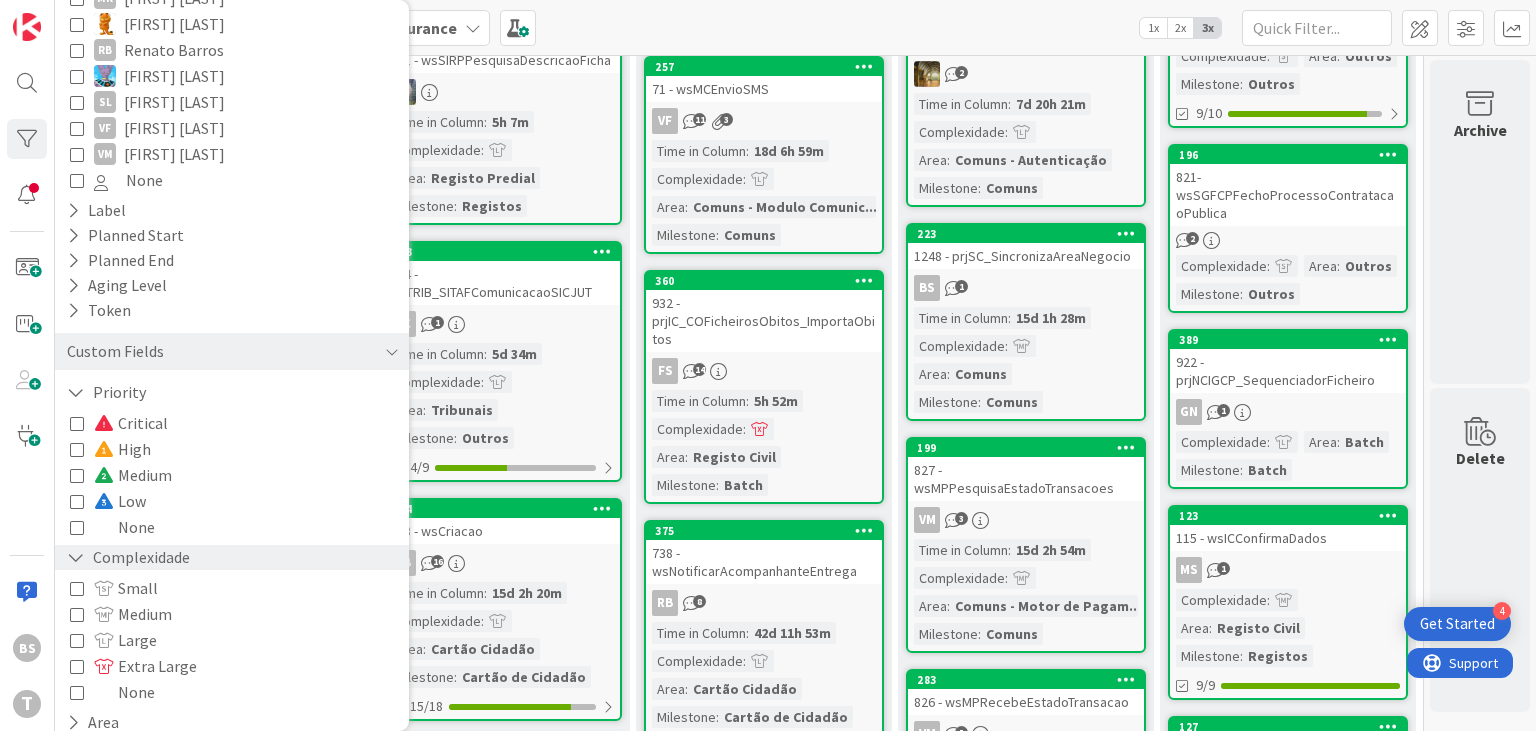 scroll, scrollTop: 1444, scrollLeft: 0, axis: vertical 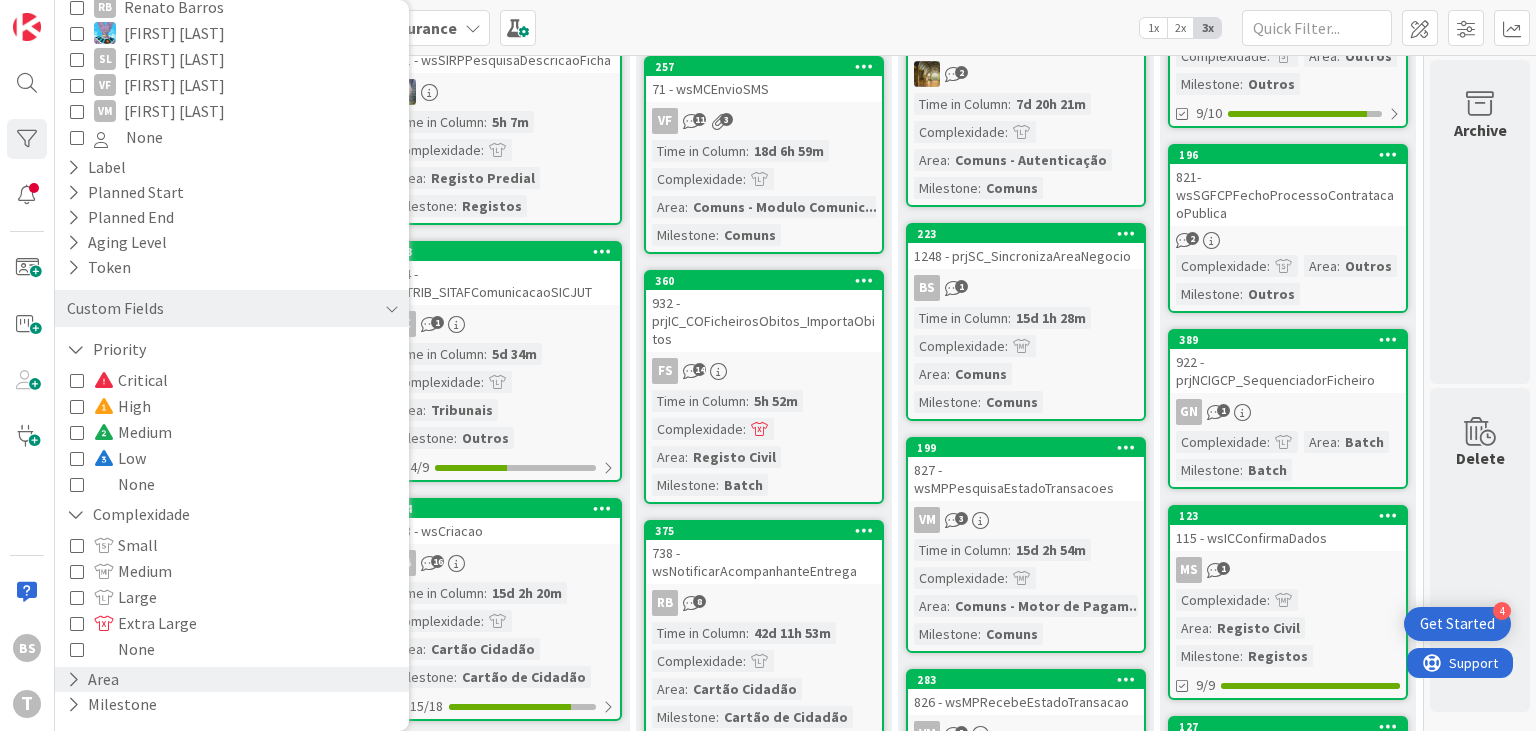 click on "Area" at bounding box center (232, 679) 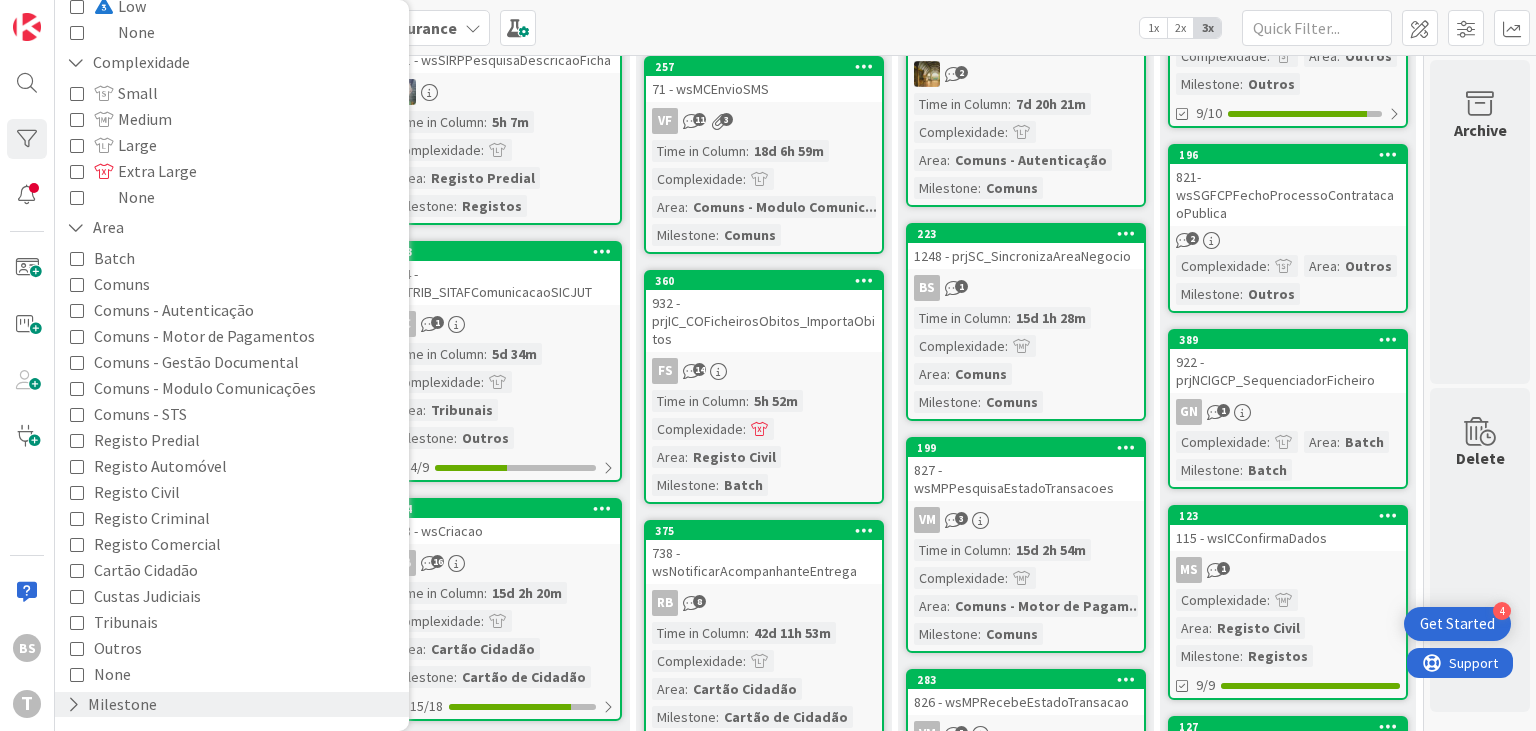 click on "Milestone" at bounding box center (232, 704) 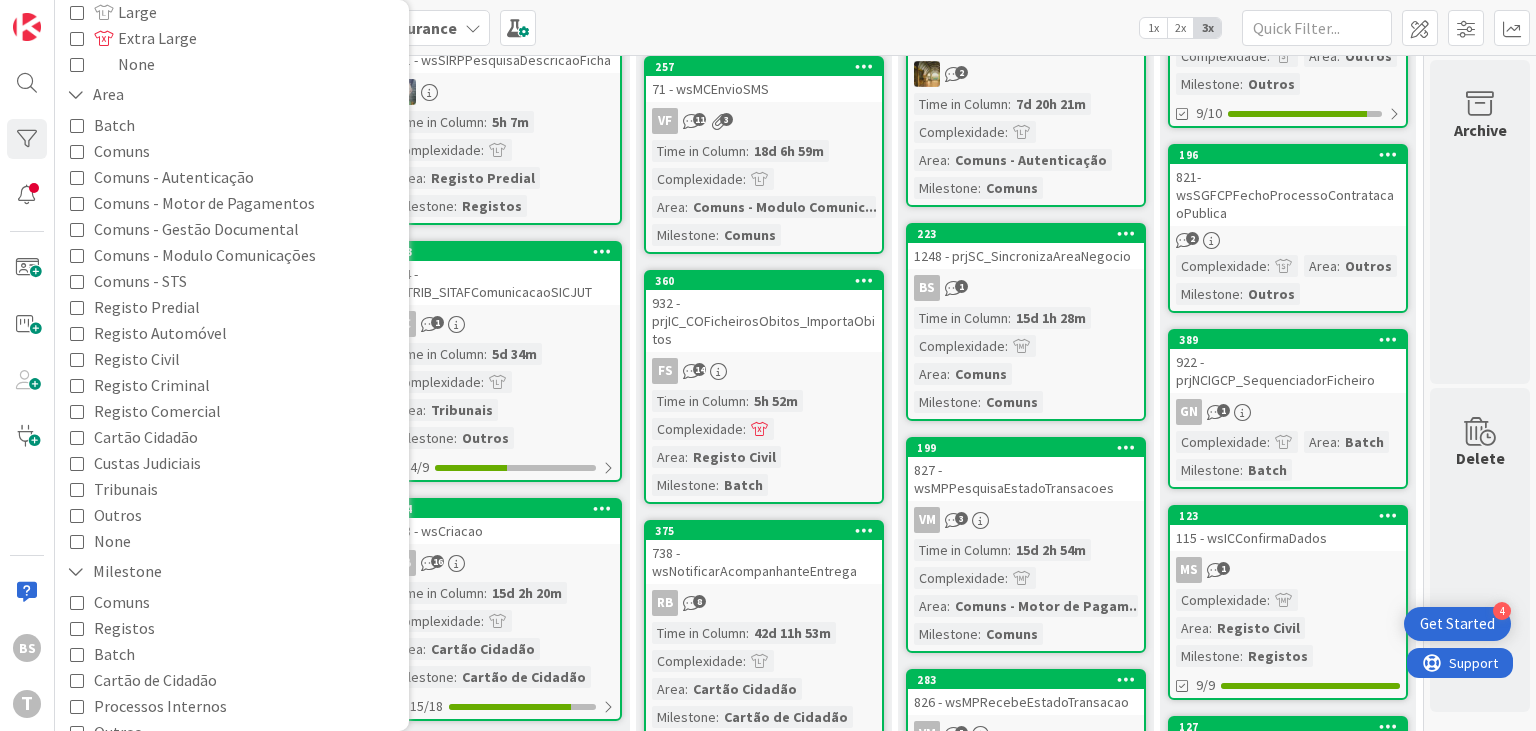 scroll, scrollTop: 2088, scrollLeft: 0, axis: vertical 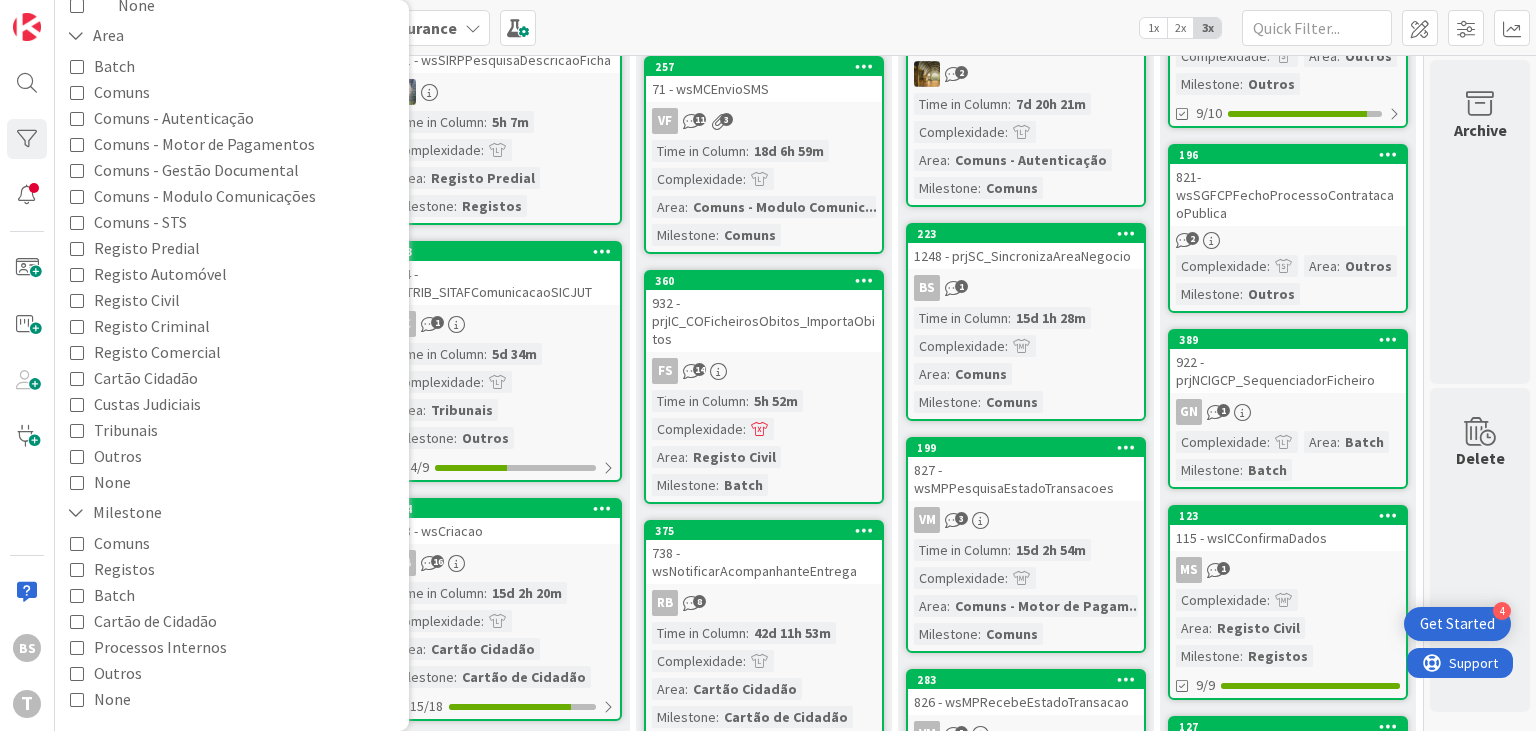 click on "Comuns" at bounding box center [122, 543] 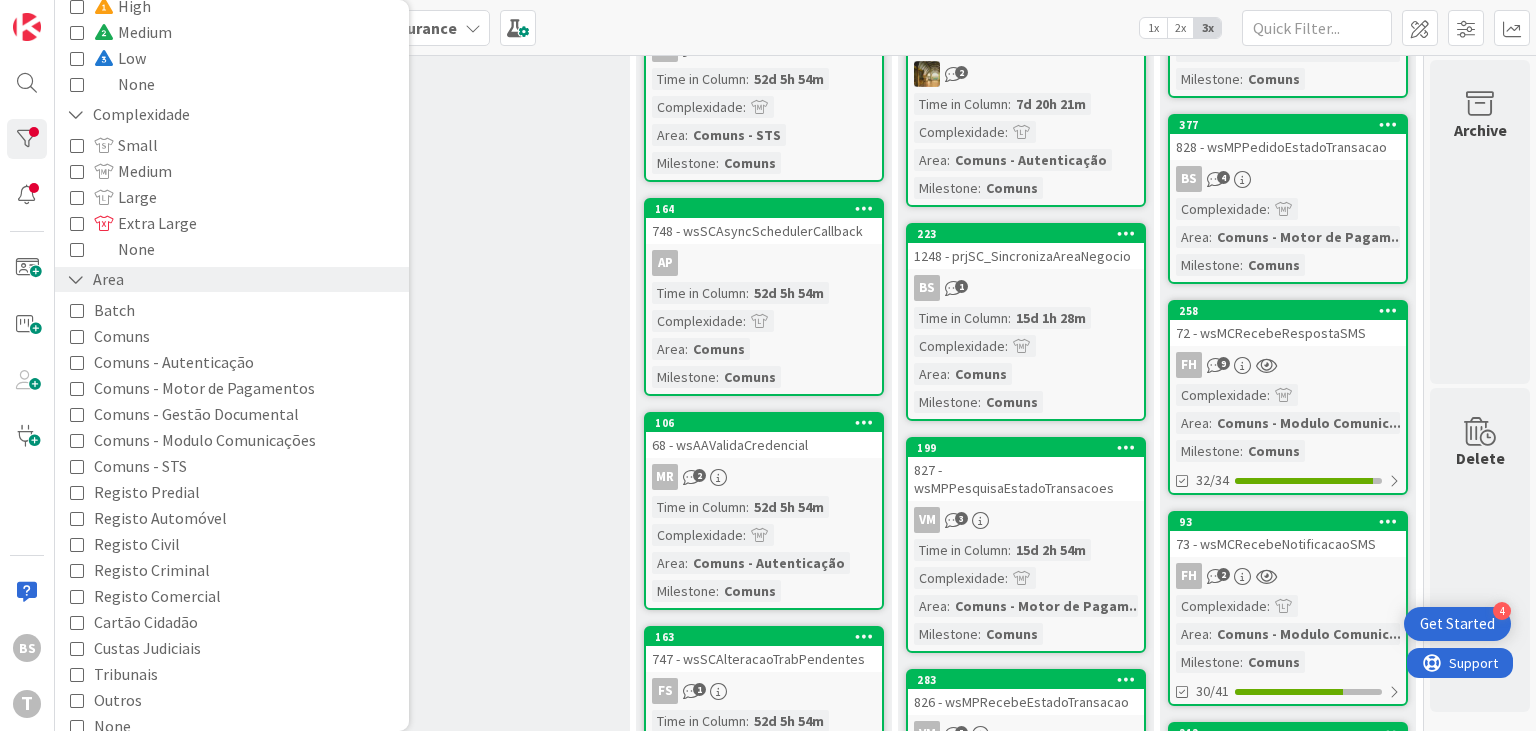 scroll, scrollTop: 1608, scrollLeft: 0, axis: vertical 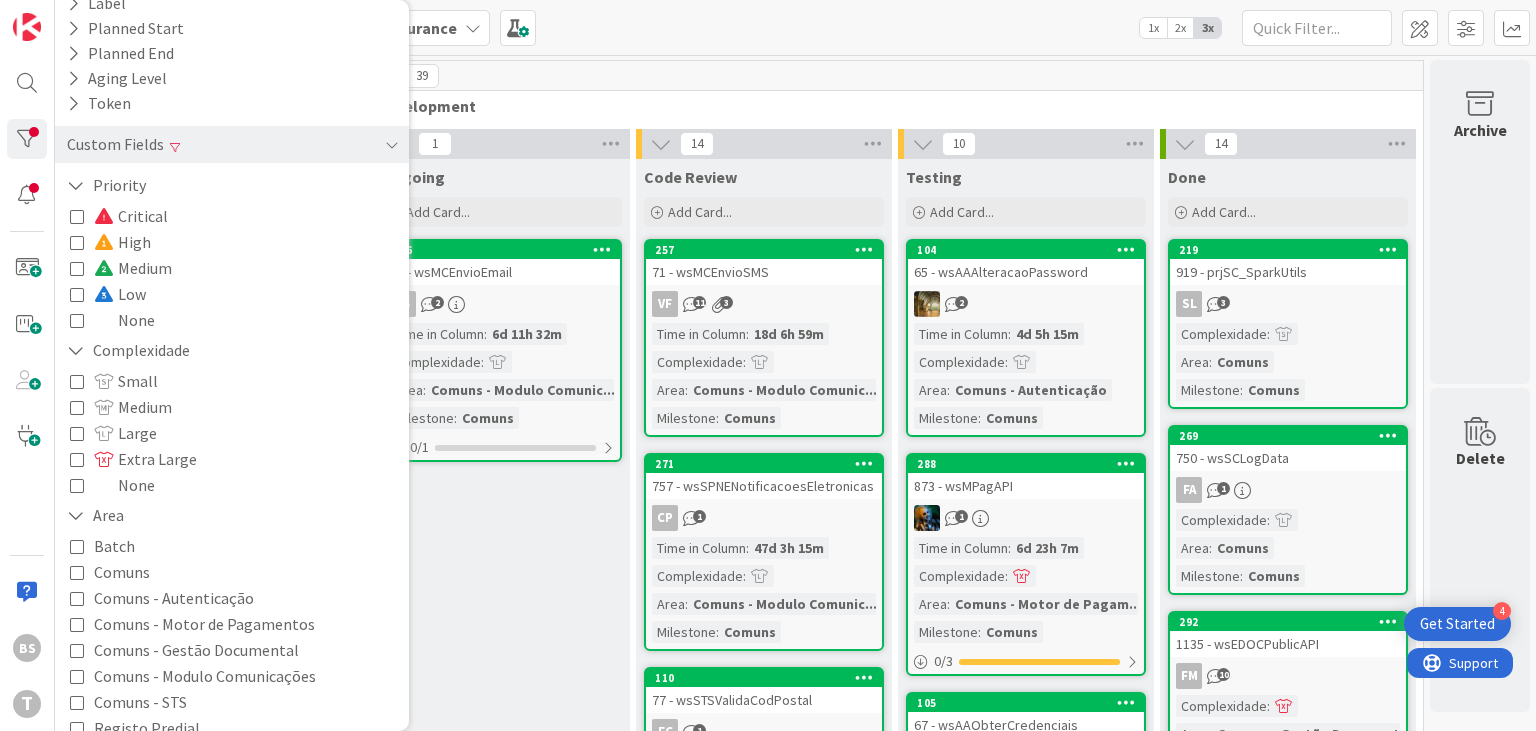 click on "Ongoing Add Card... 256 70 - wsMCEnvioEmail FS 2 Time in Column : 6d 11h 32m Complexidade : Area : Comuns - Modulo Comunic... Milestone : Comuns 0 / 1" at bounding box center [502, 1340] 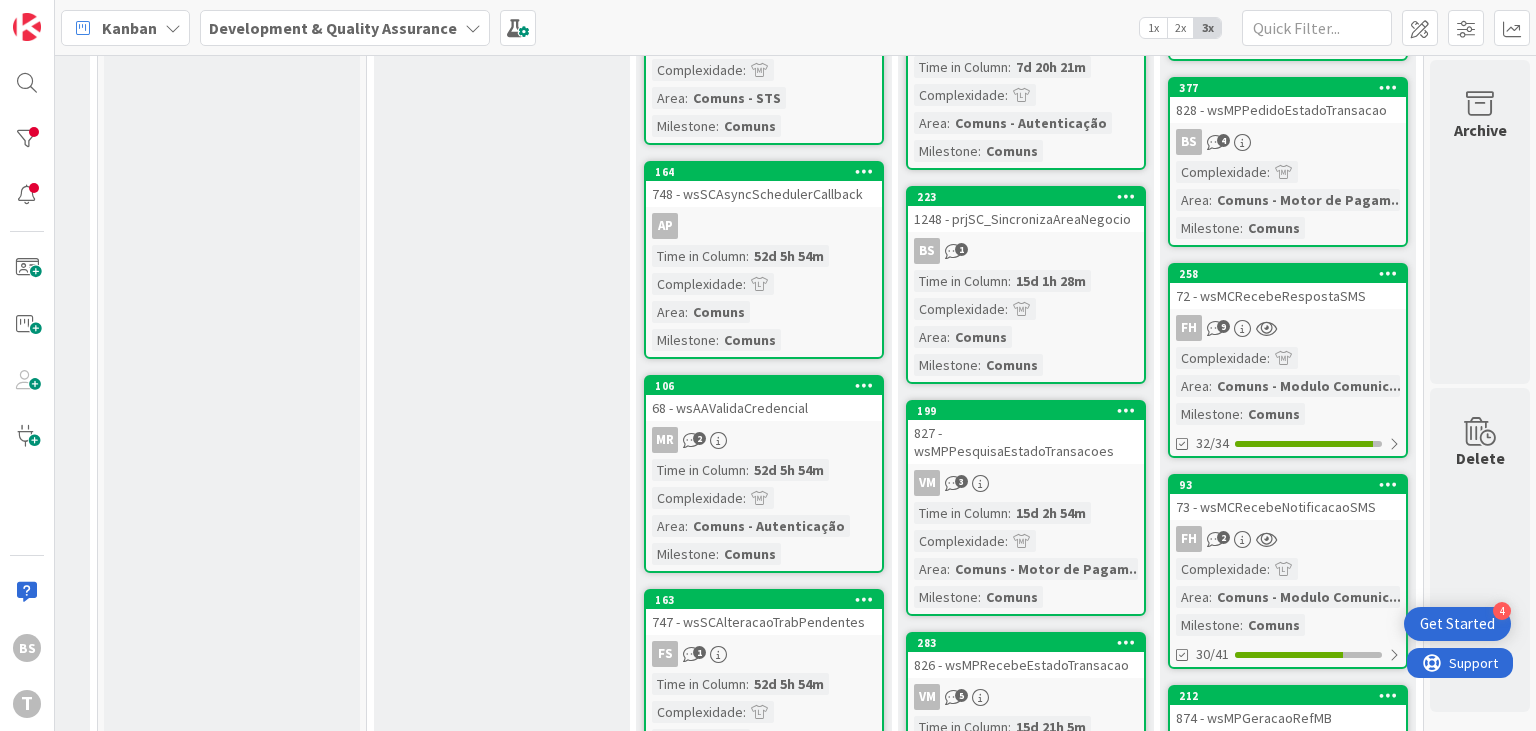 scroll, scrollTop: 600, scrollLeft: 760, axis: both 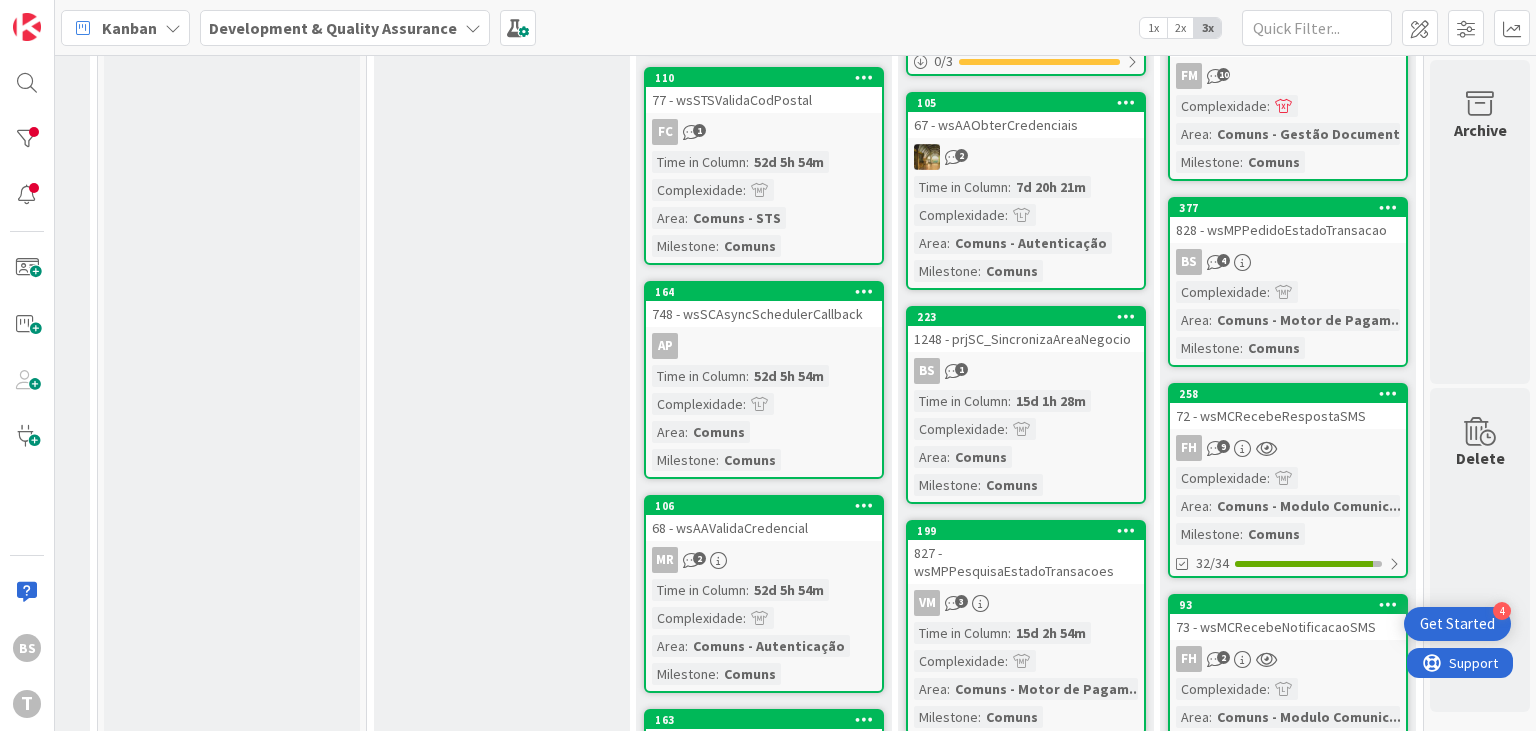 click on "FH 9" at bounding box center (1288, 448) 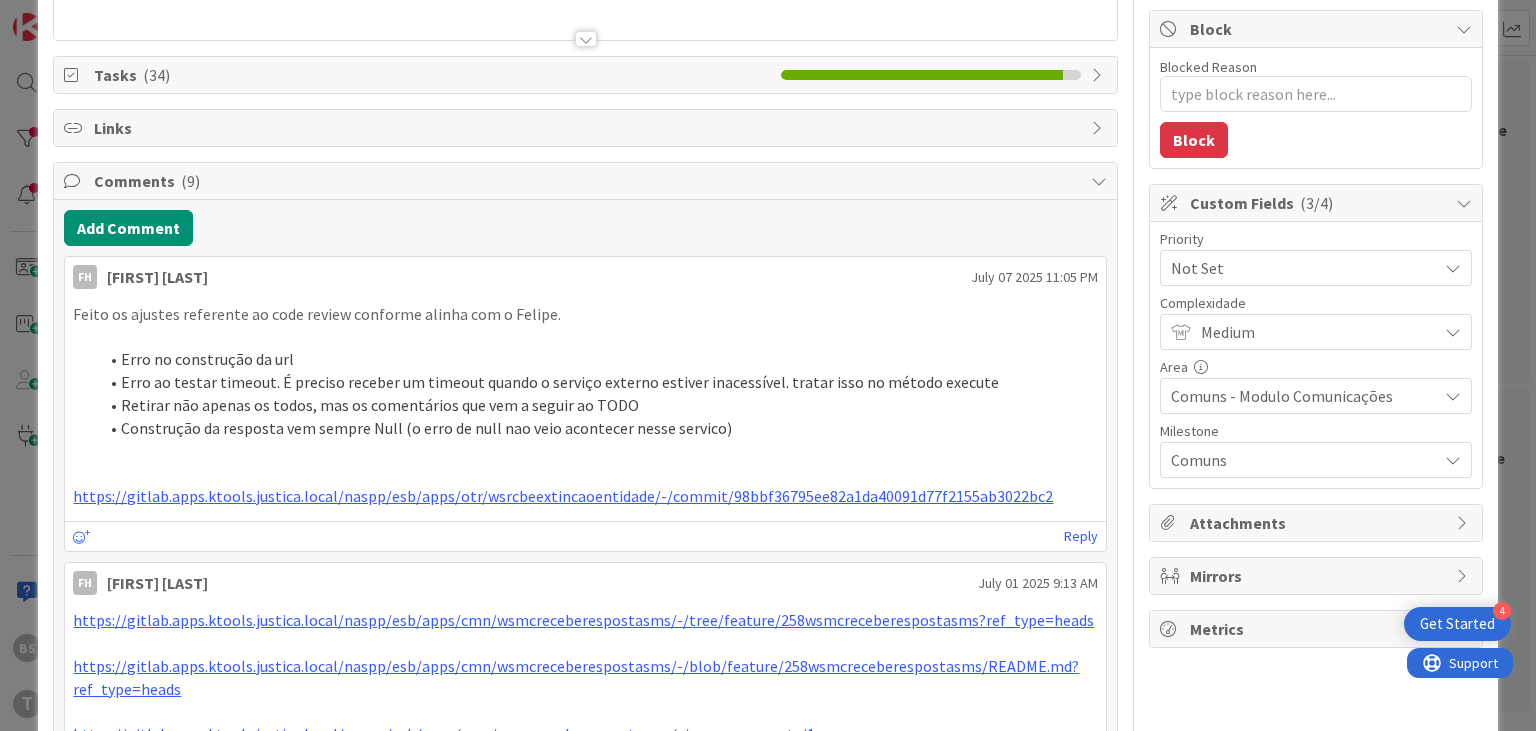 scroll, scrollTop: 360, scrollLeft: 0, axis: vertical 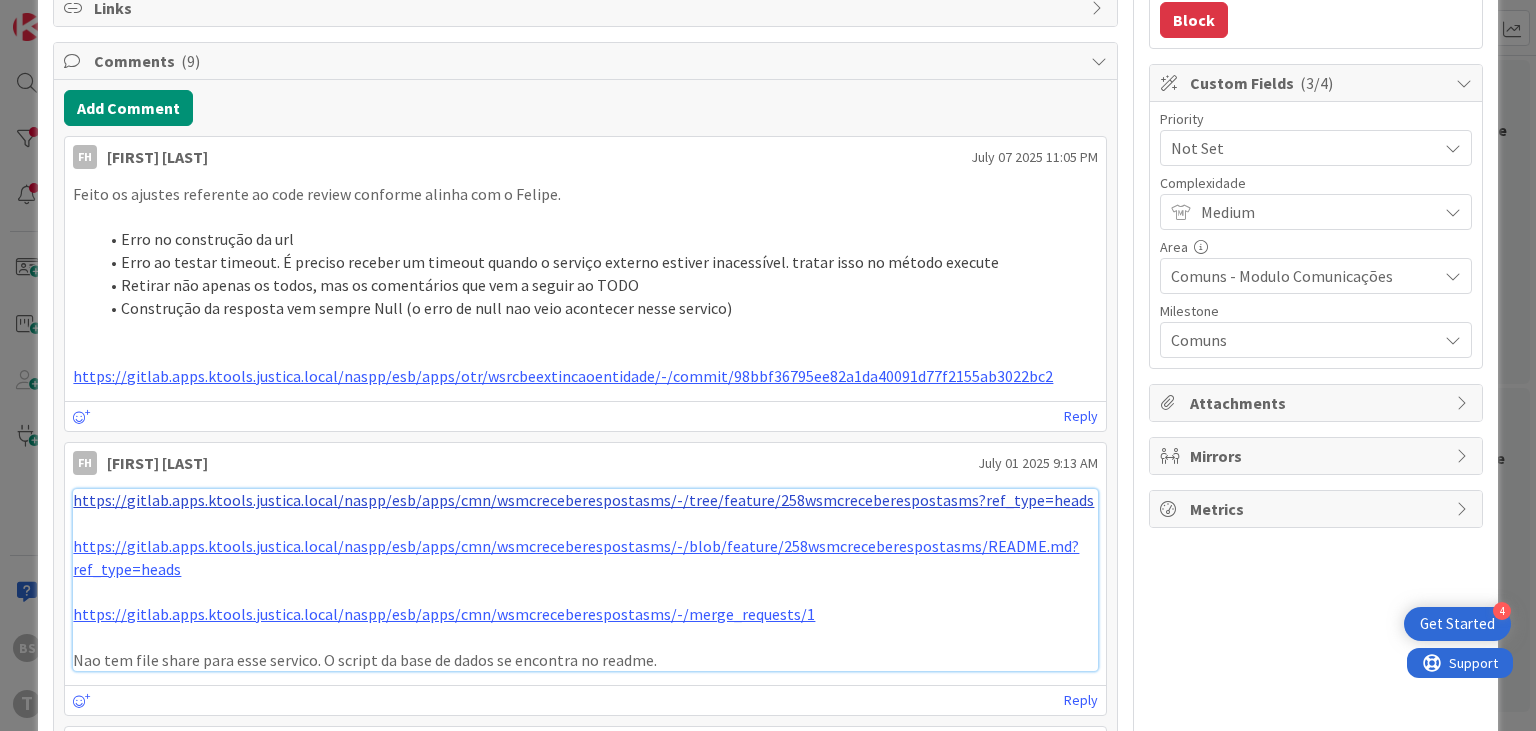 click on "https://gitlab.apps.ktools.justica.local/naspp/esb/apps/cmn/wsmcreceberespostasms/-/tree/feature/258wsmcreceberespostasms?ref_type=heads" at bounding box center [583, 500] 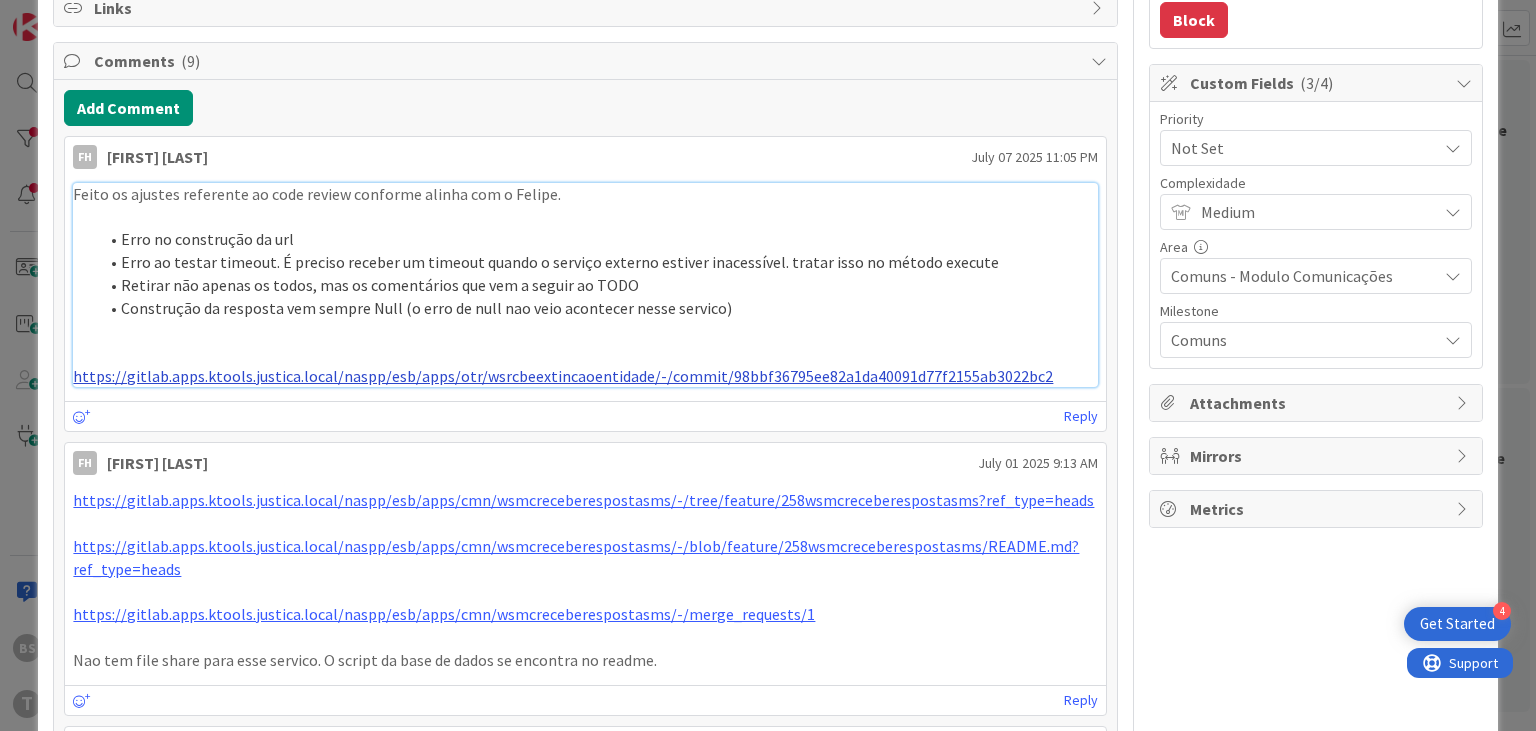 click on "https://gitlab.apps.ktools.justica.local/naspp/esb/apps/otr/wsrcbeextincaoentidade/-/commit/98bbf36795ee82a1da40091d77f2155ab3022bc2" at bounding box center [563, 376] 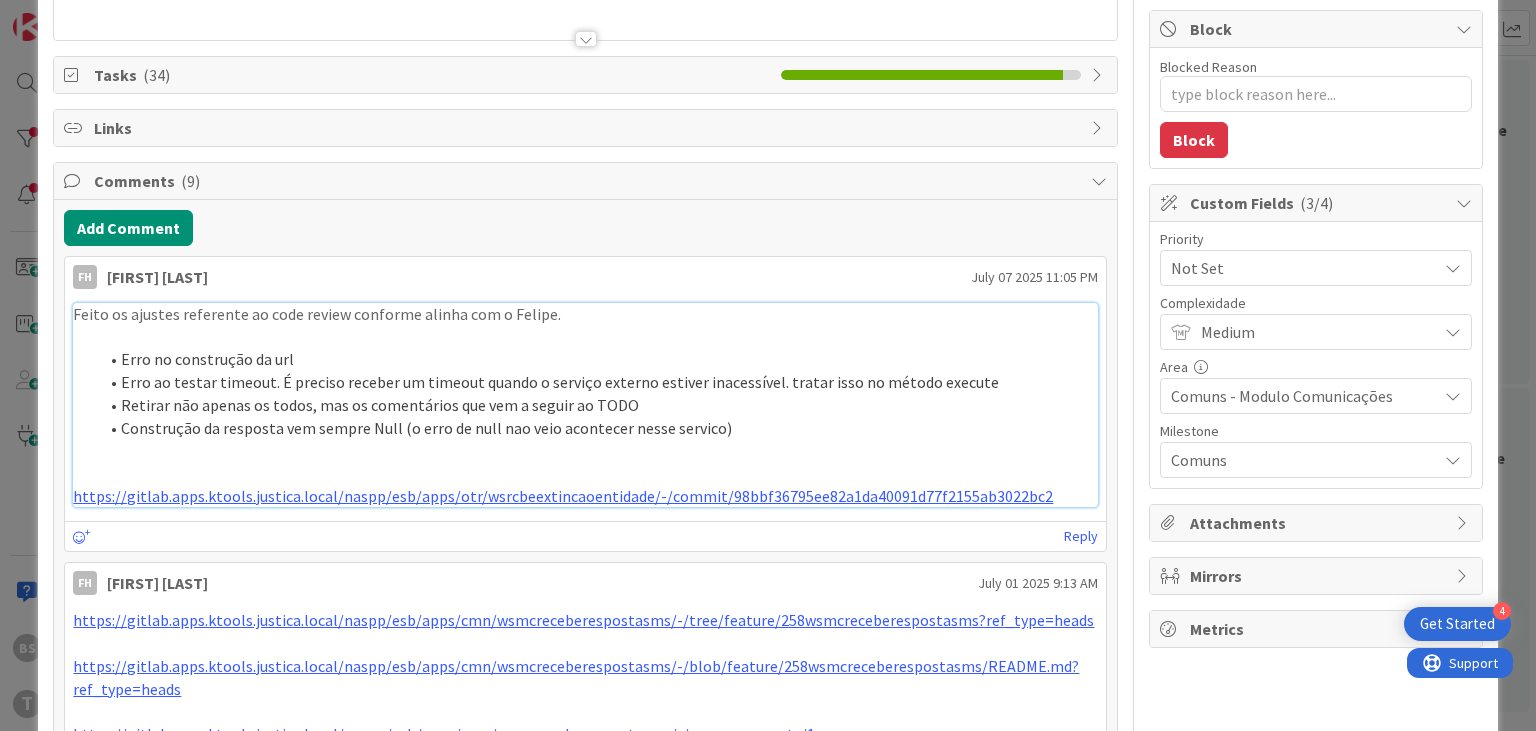 scroll, scrollTop: 0, scrollLeft: 0, axis: both 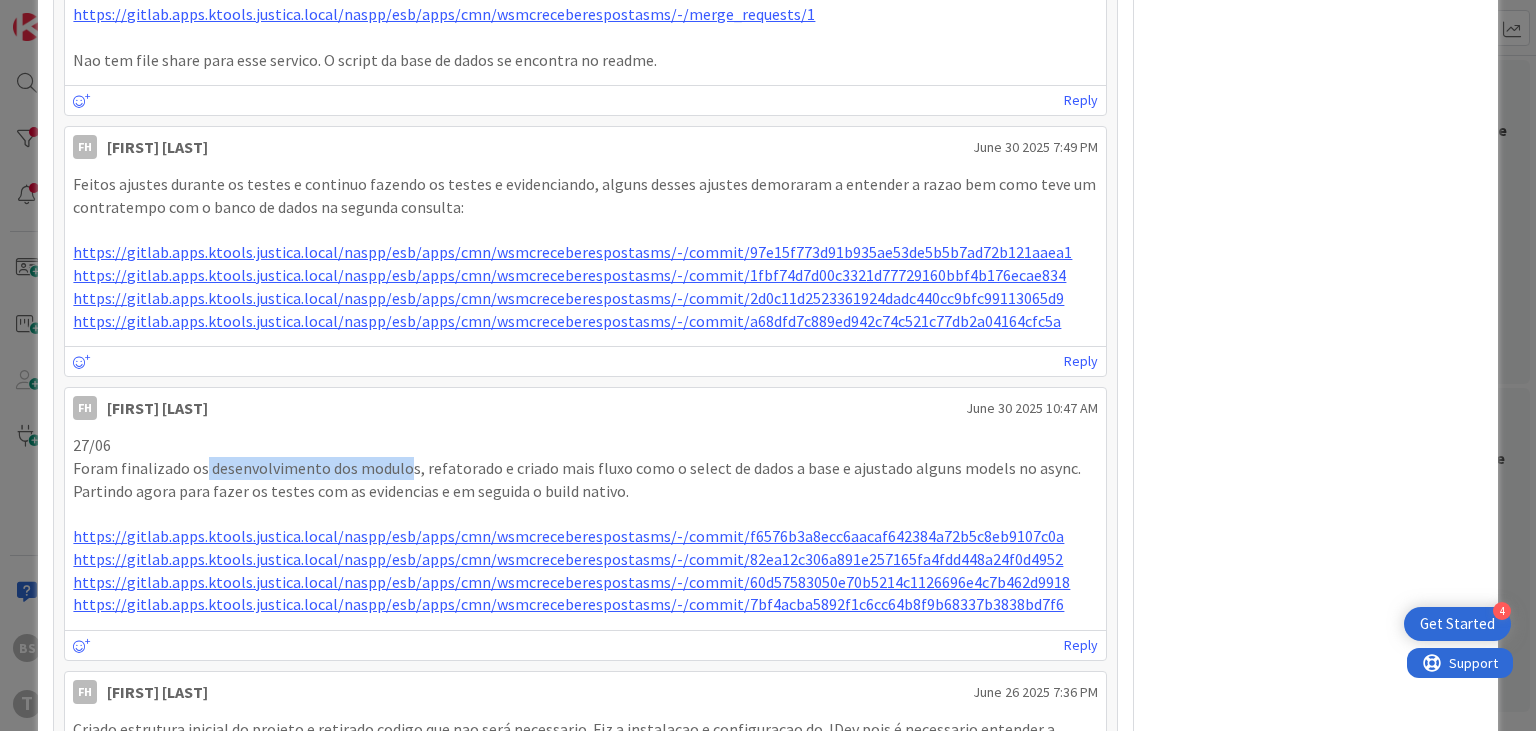 drag, startPoint x: 201, startPoint y: 466, endPoint x: 405, endPoint y: 462, distance: 204.03922 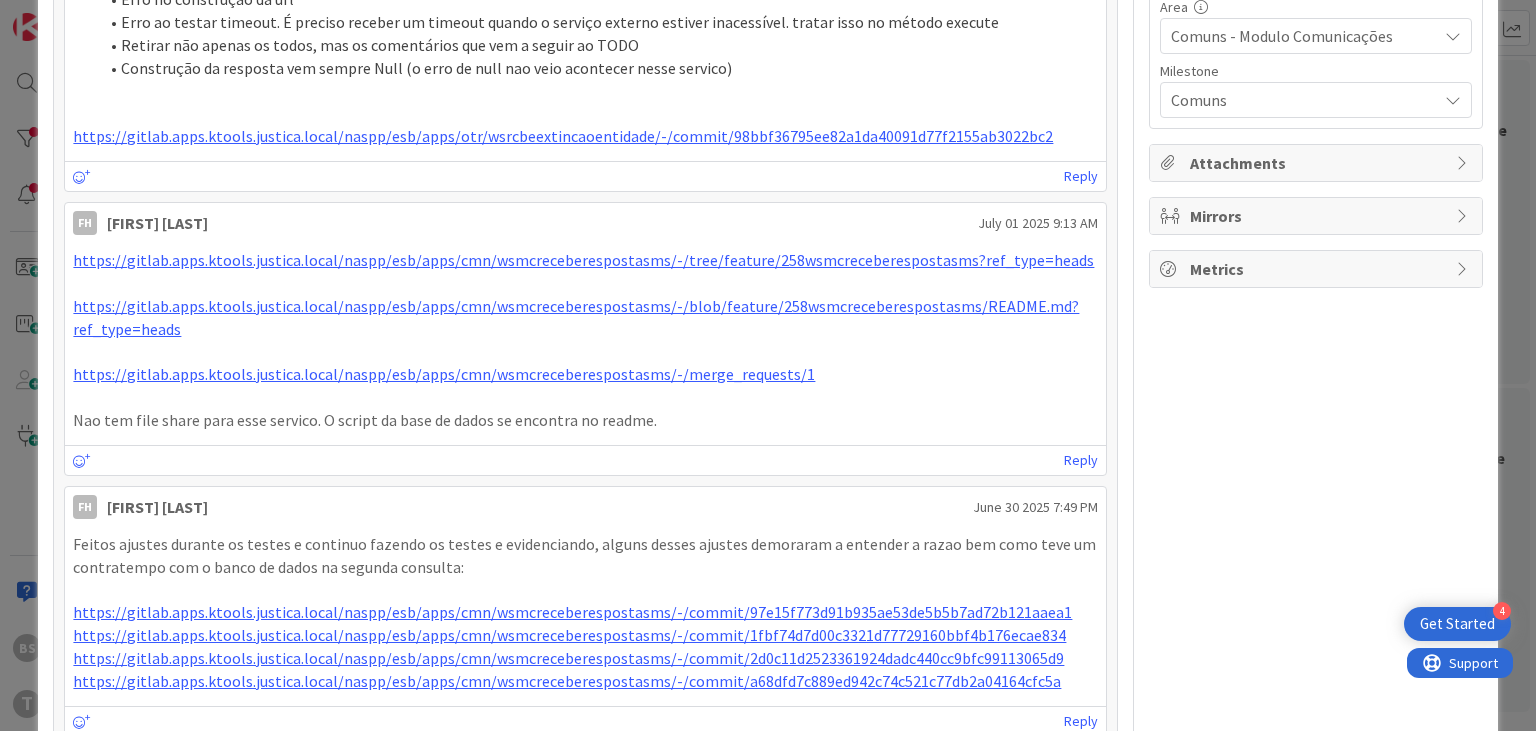 scroll, scrollTop: 0, scrollLeft: 0, axis: both 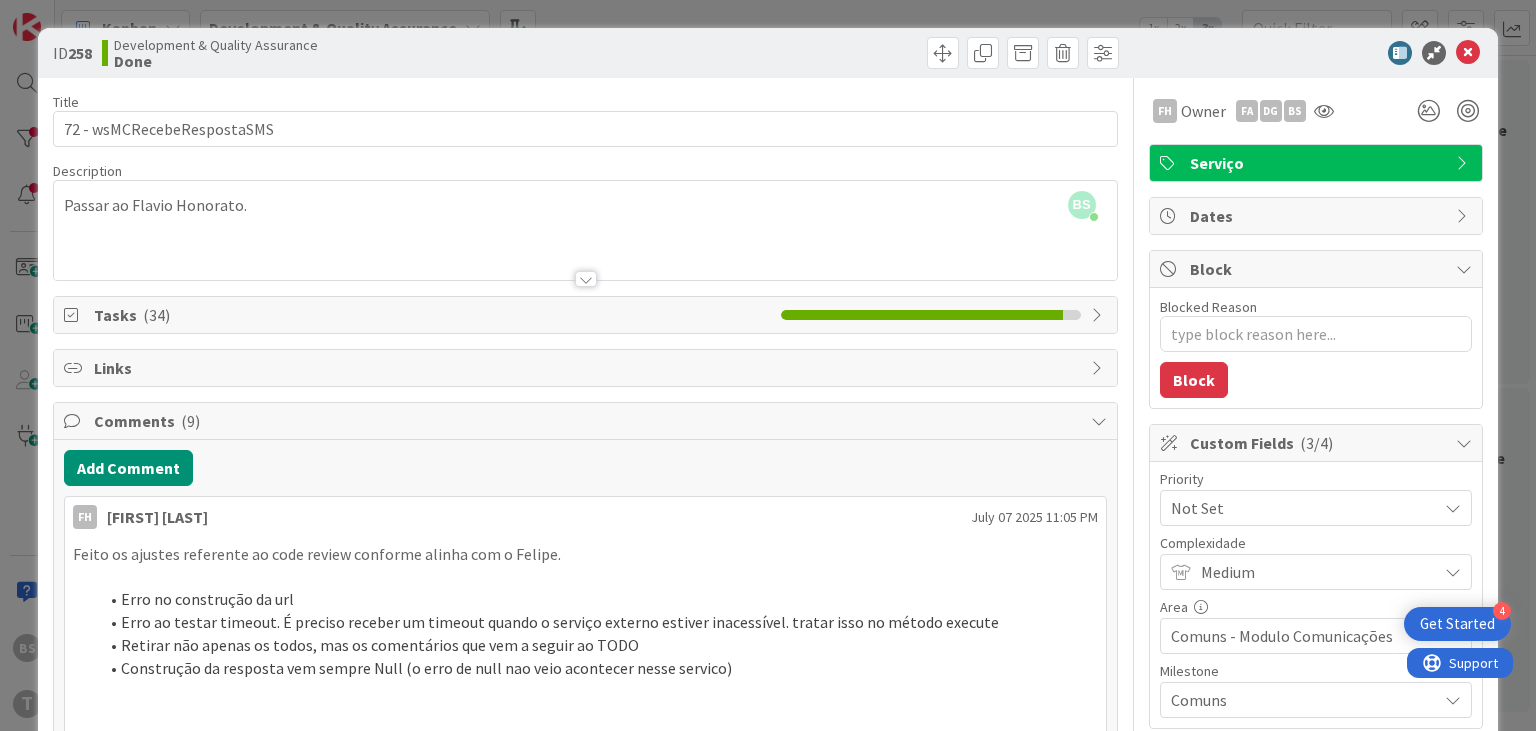 click on "ID  258 Development & Quality Assurance Done" at bounding box center (767, 53) 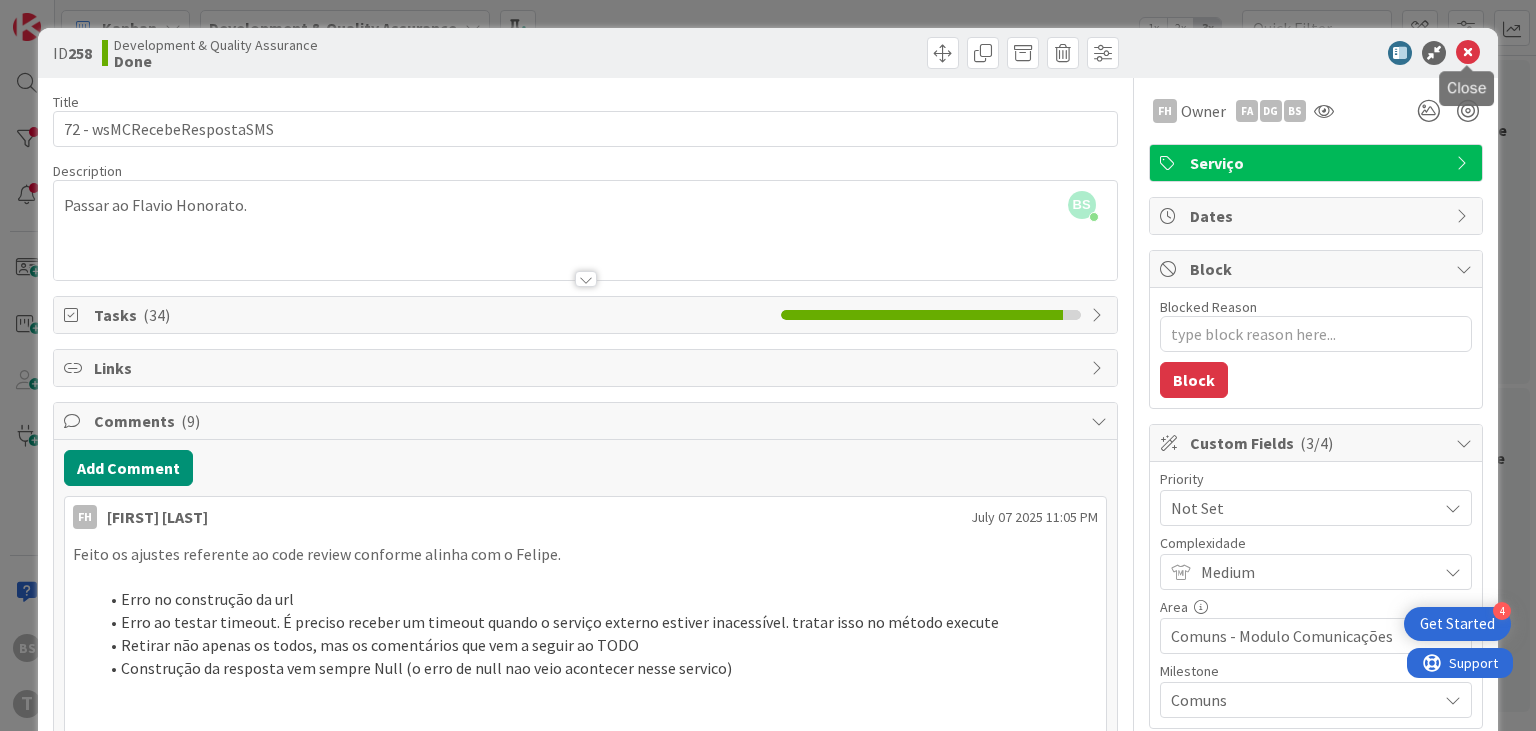 click at bounding box center (1468, 53) 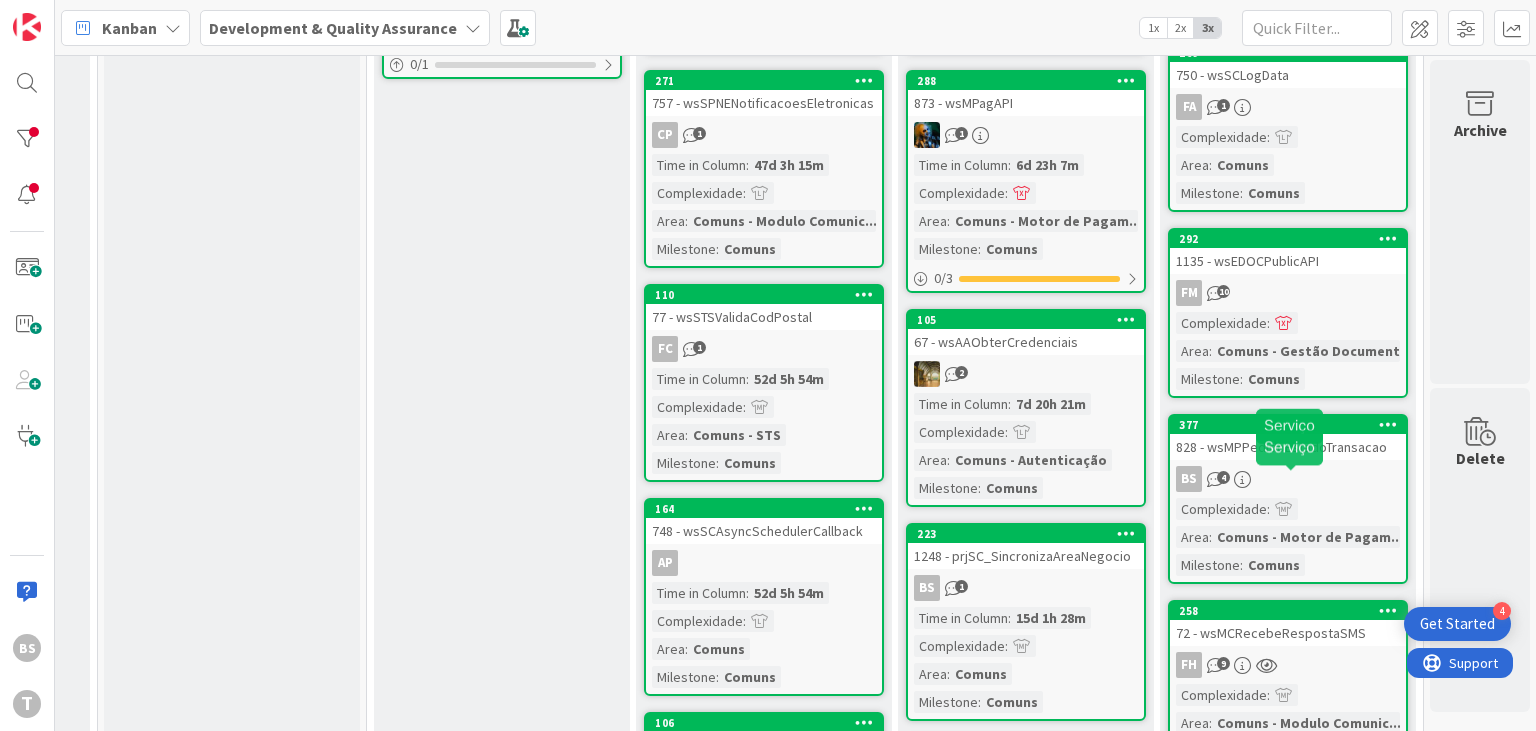 scroll, scrollTop: 480, scrollLeft: 760, axis: both 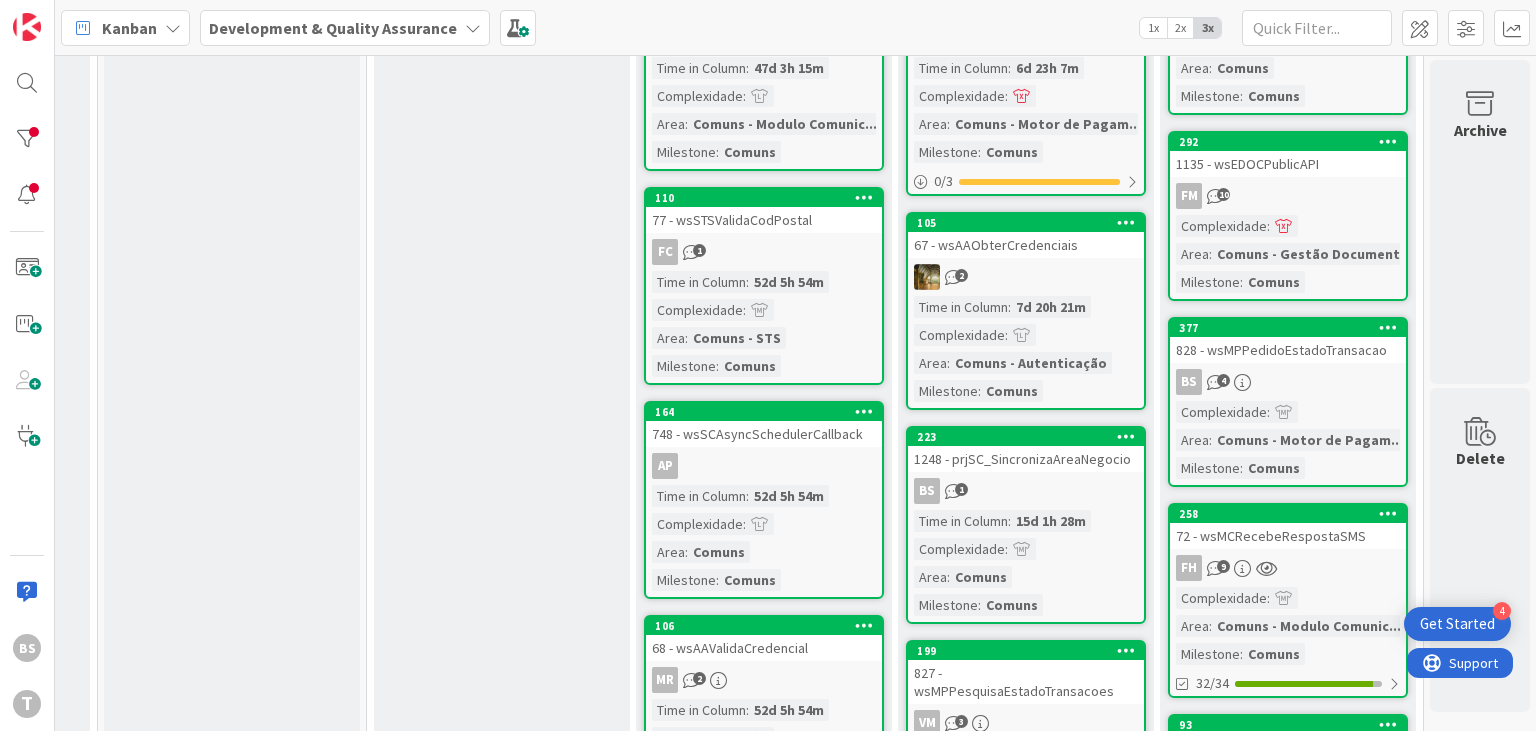 click on "72 - wsMCRecebeRespostaSMS" at bounding box center (1288, 536) 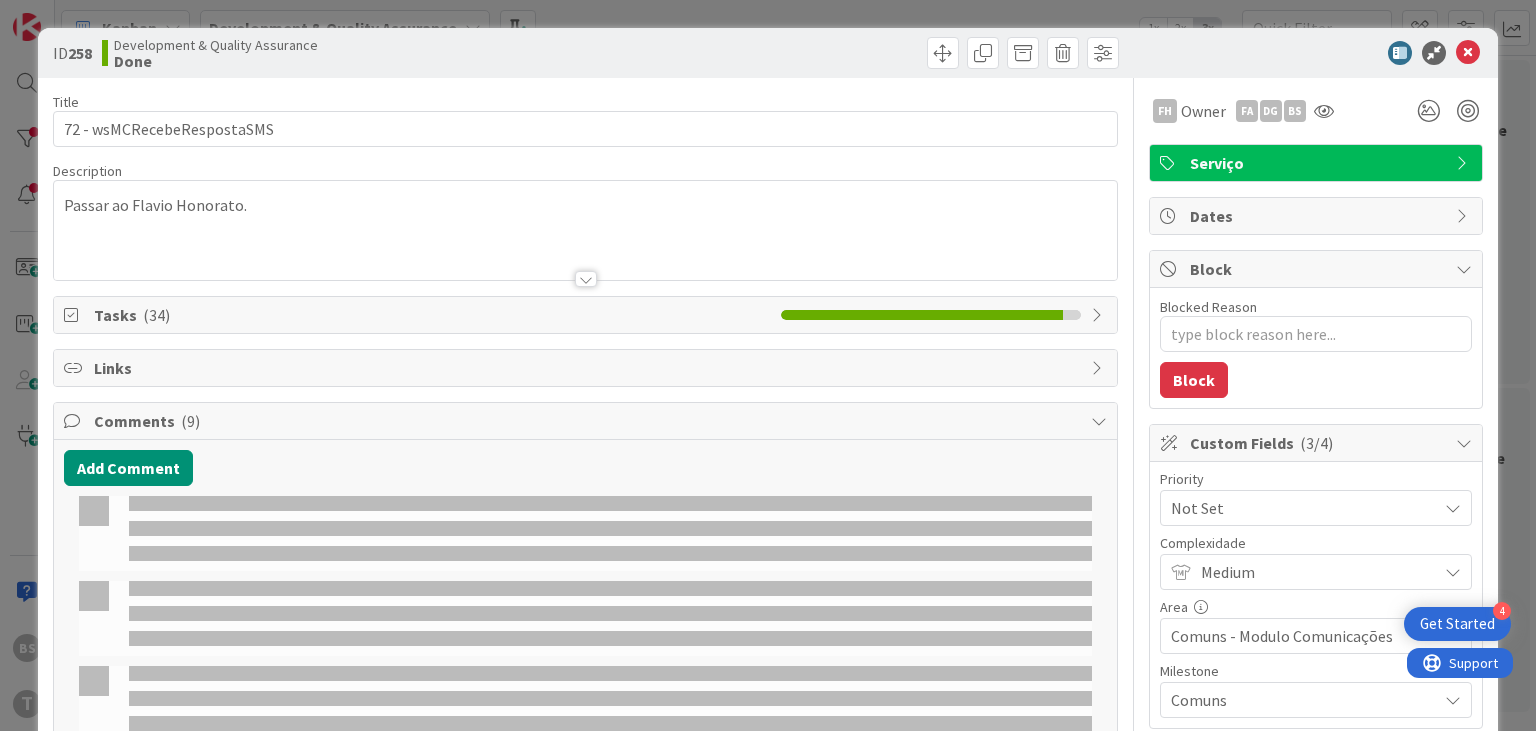 type on "x" 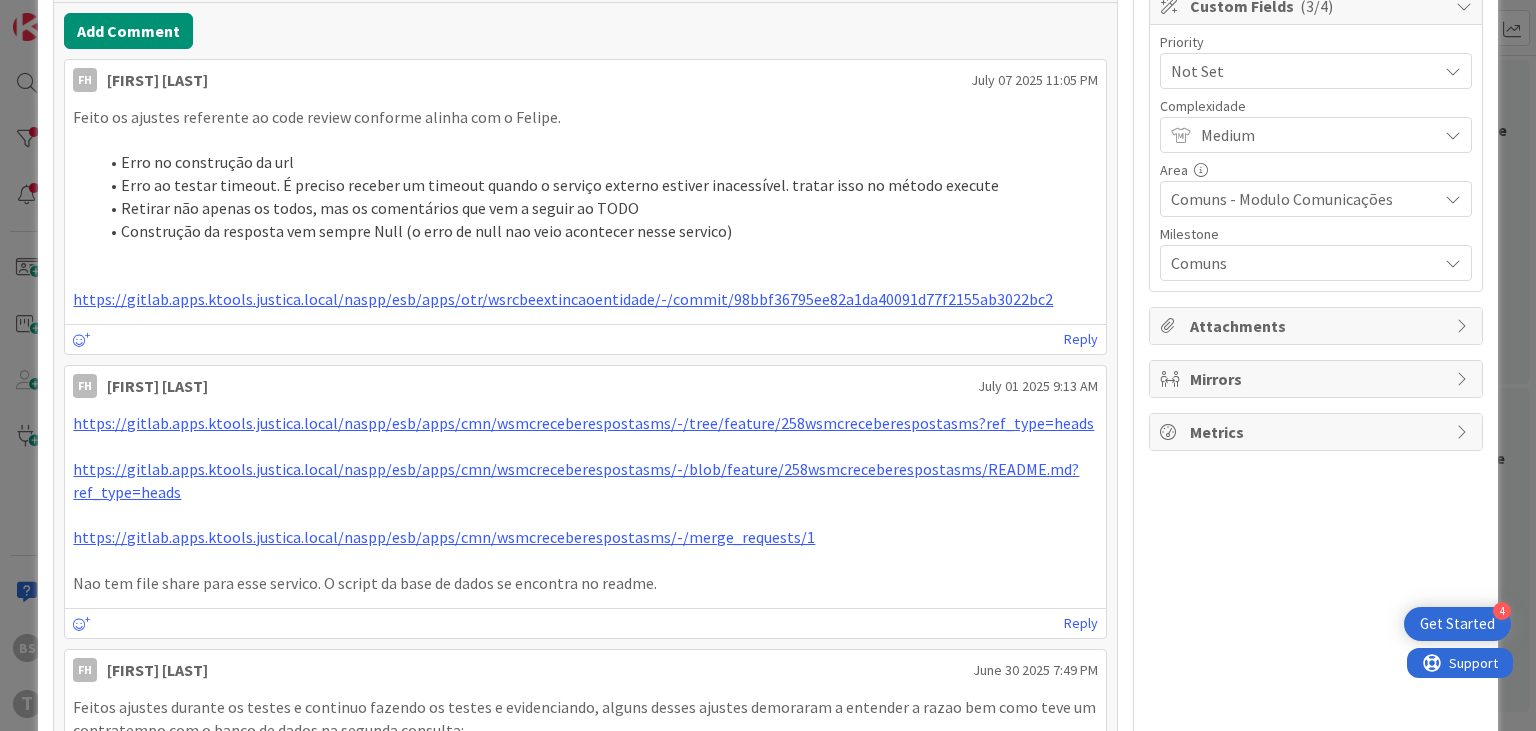 scroll, scrollTop: 240, scrollLeft: 0, axis: vertical 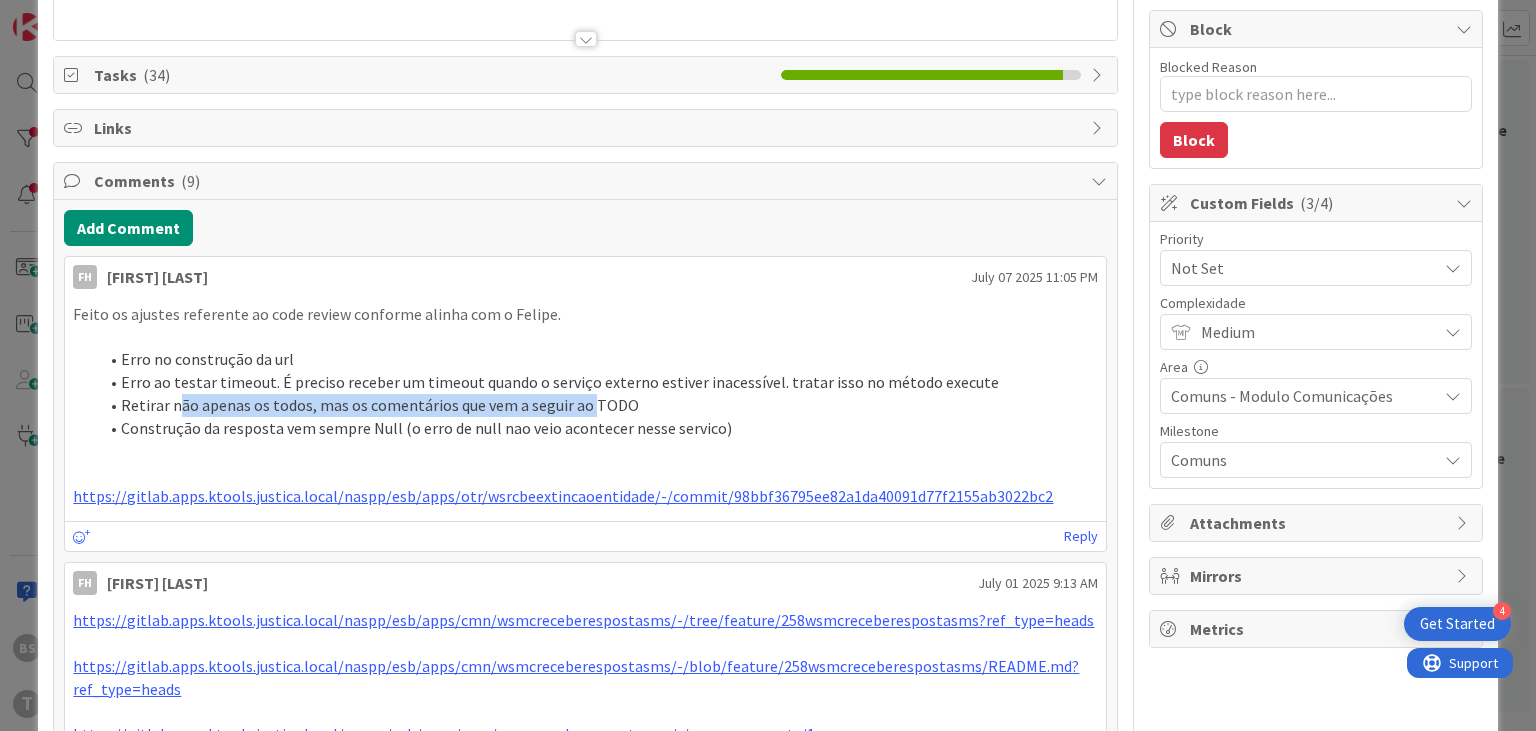 drag, startPoint x: 176, startPoint y: 402, endPoint x: 587, endPoint y: 398, distance: 411.01947 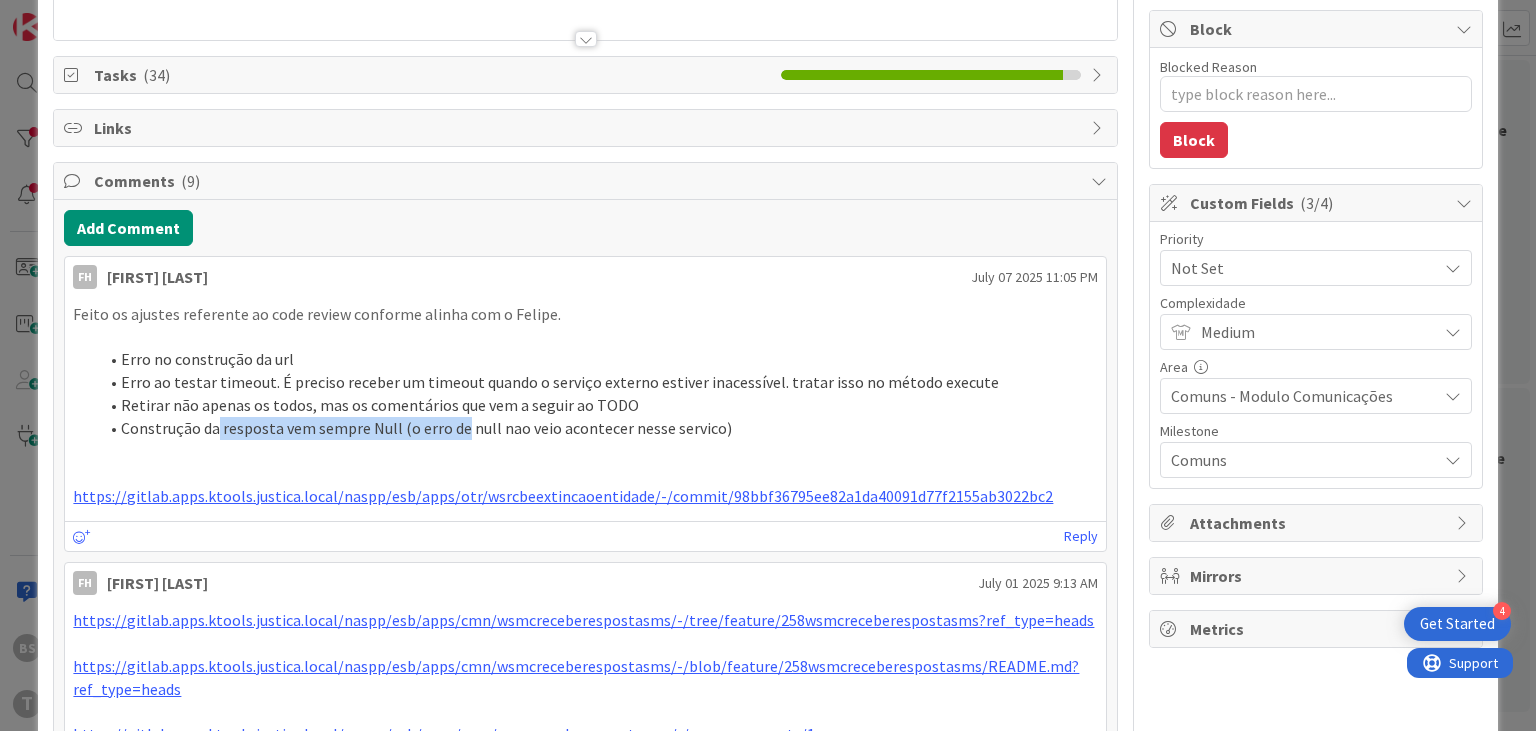 drag, startPoint x: 215, startPoint y: 431, endPoint x: 462, endPoint y: 422, distance: 247.16391 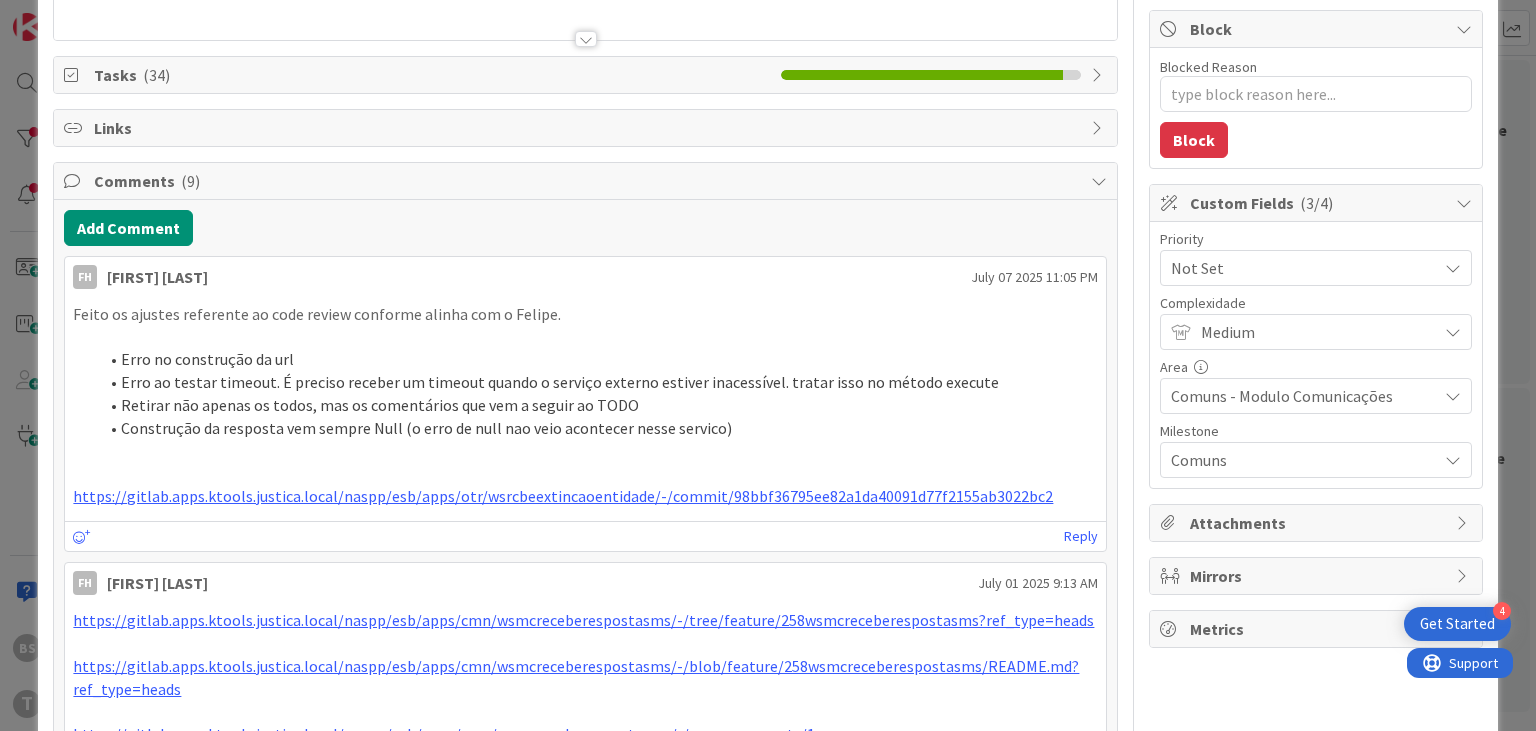 click at bounding box center (585, 473) 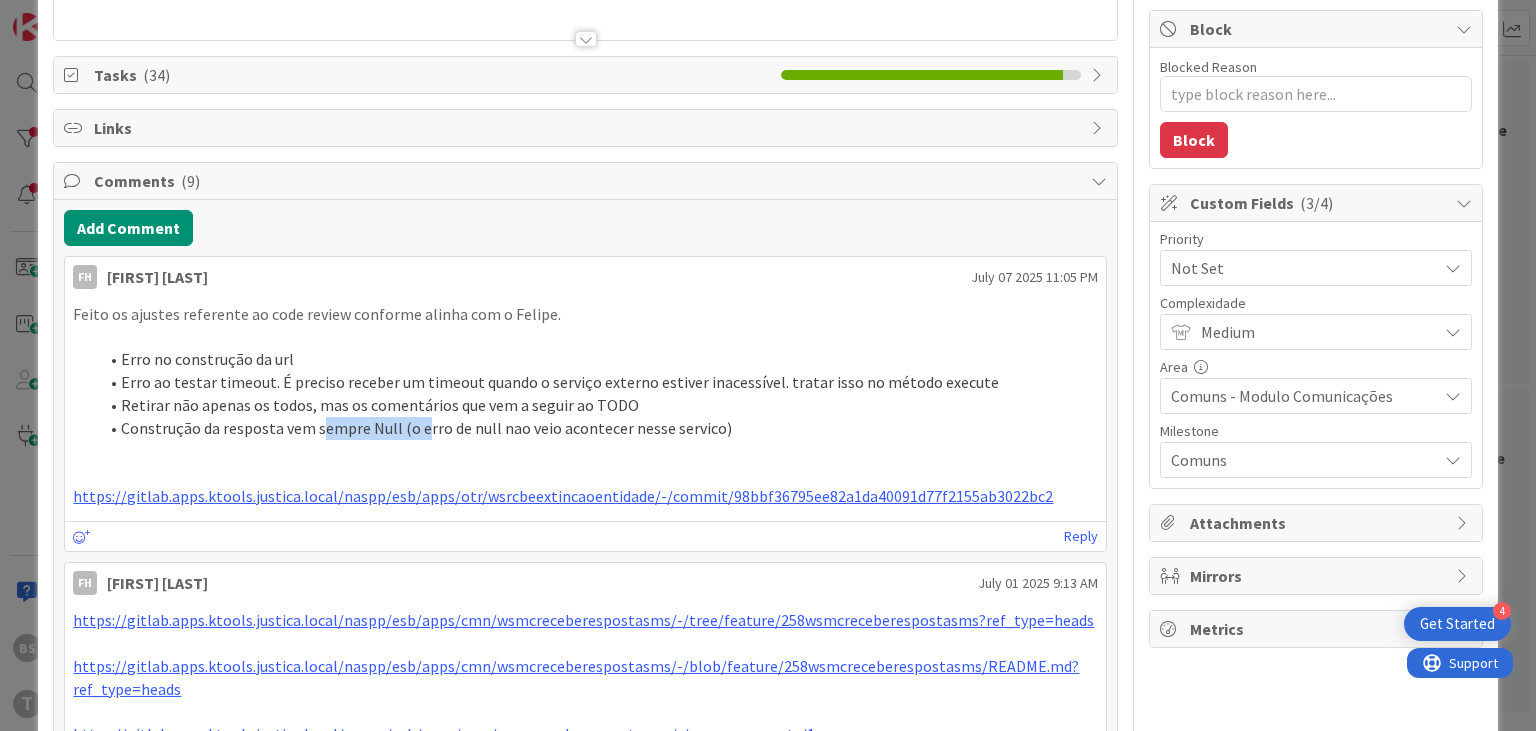 drag, startPoint x: 317, startPoint y: 421, endPoint x: 422, endPoint y: 418, distance: 105.04285 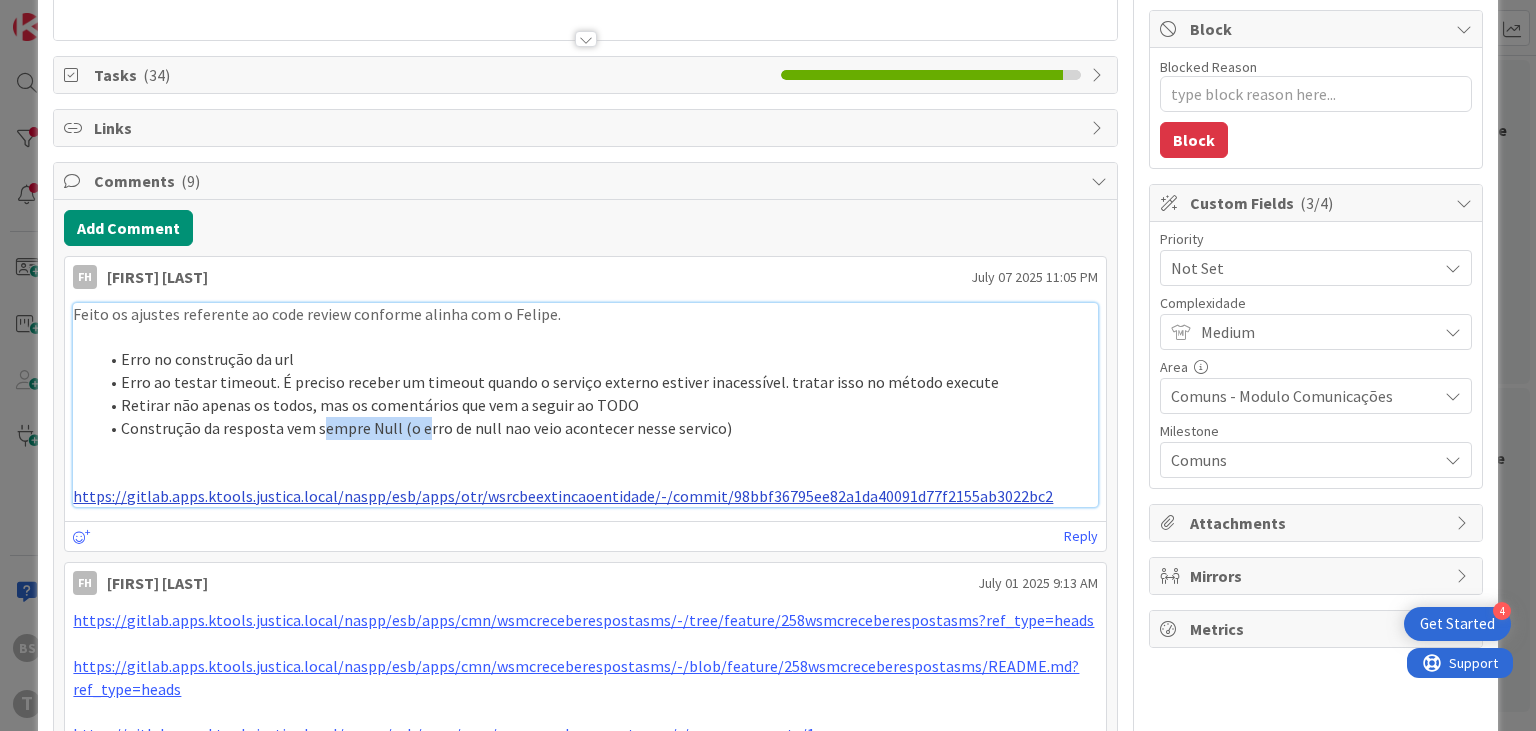 click on "https://gitlab.apps.ktools.justica.local/naspp/esb/apps/otr/wsrcbeextincaoentidade/-/commit/98bbf36795ee82a1da40091d77f2155ab3022bc2" at bounding box center (563, 496) 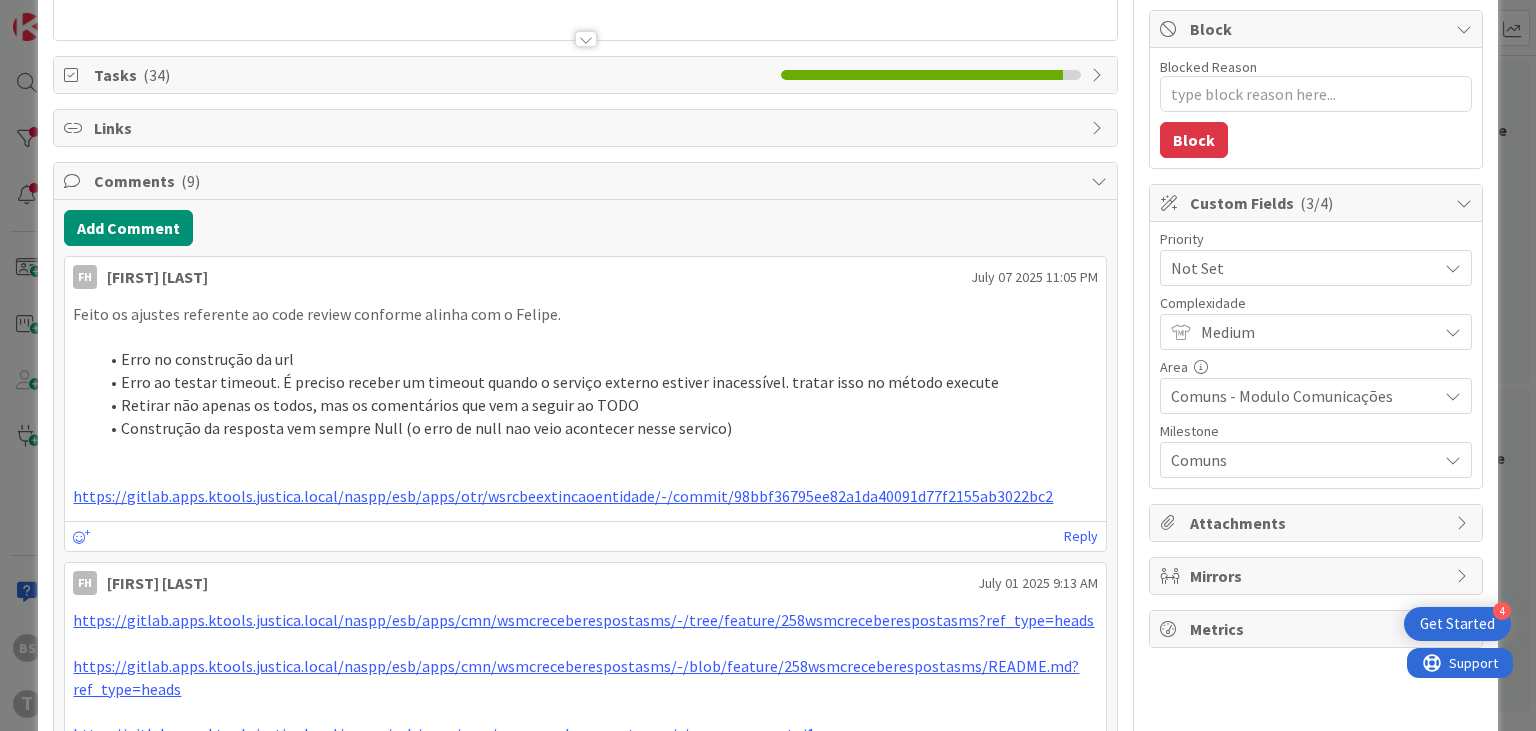 click on "ID  258 Development & Quality Assurance Done Title 26 / 128 72 - wsMCRecebeRespostaSMS Description BS   [FIRST] [LAST] just joined Passar ao Flavio Honorato. FH Owner FA DG BS Serviço Tasks ( 34 ) Links Comments ( 9 ) Add Comment FH Flavio Honorato July 07 2025 11:05 PM Feito os ajustes referente ao code review conforme alinha com o Felipe. Erro no construção da url Erro ao testar timeout. É preciso receber um timeout quando o serviço externo estiver inacessível. tratar isso no método execute Retirar não apenas os todos, mas os comentários que vem a seguir ao TODO Construção da resposta vem sempre Null (o erro de null nao veio acontecer nesse servico) https://gitlab.apps.ktools.justica.local/naspp/esb/apps/otr/wsrcbeextincaoentidade/-/commit/98bbf36795ee82a1da40091d77f2155ab3022bc2 July 07 2025 11:05 PM Reply FH Flavio Honorato July 01 2025 9:13 AM https://gitlab.apps.ktools.justica.local/naspp/esb/apps/cmn/wsmcreceberespostasms/-/tree/feature/258wsmcreceberespostasms?ref_type=heads Reply FH Reply FH" at bounding box center [768, 365] 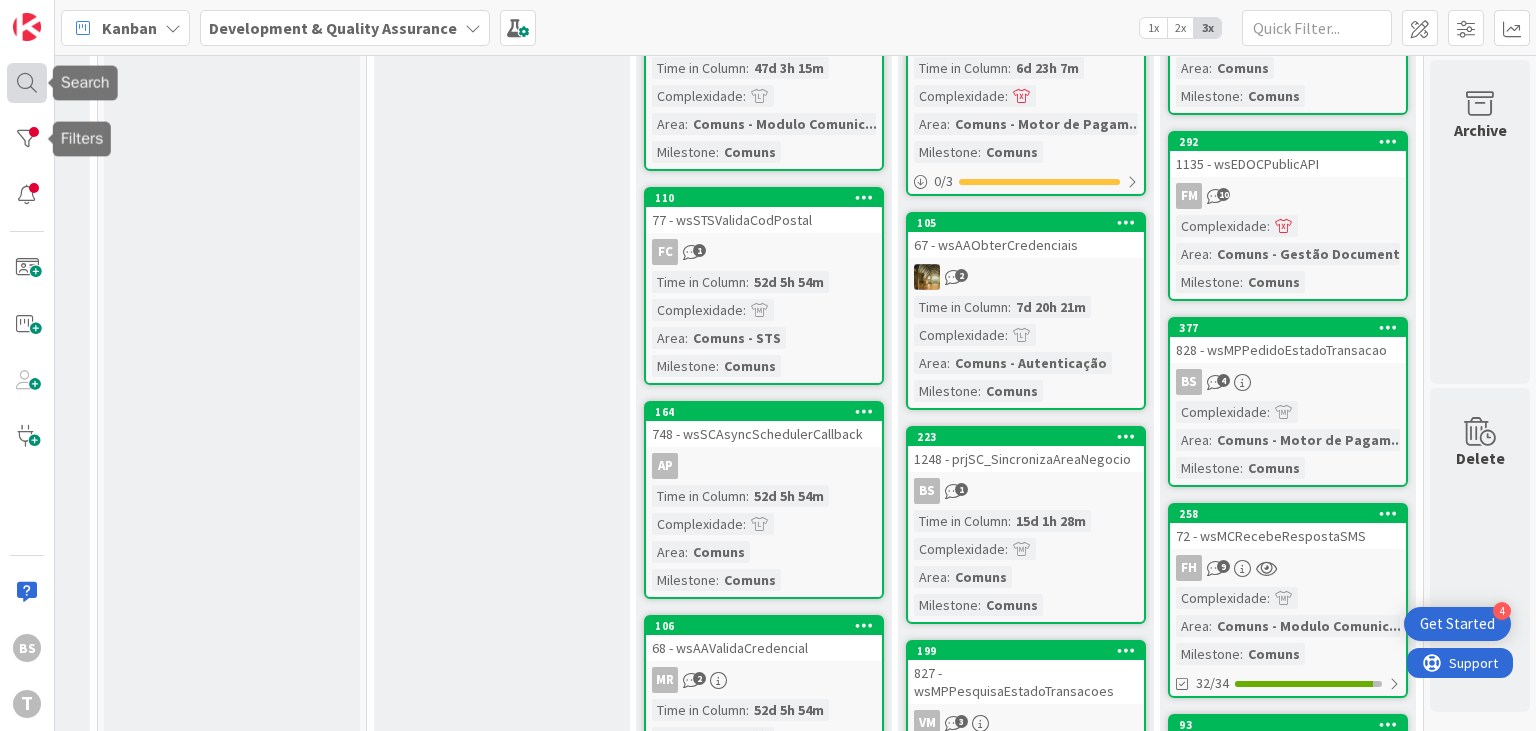 click at bounding box center [27, 83] 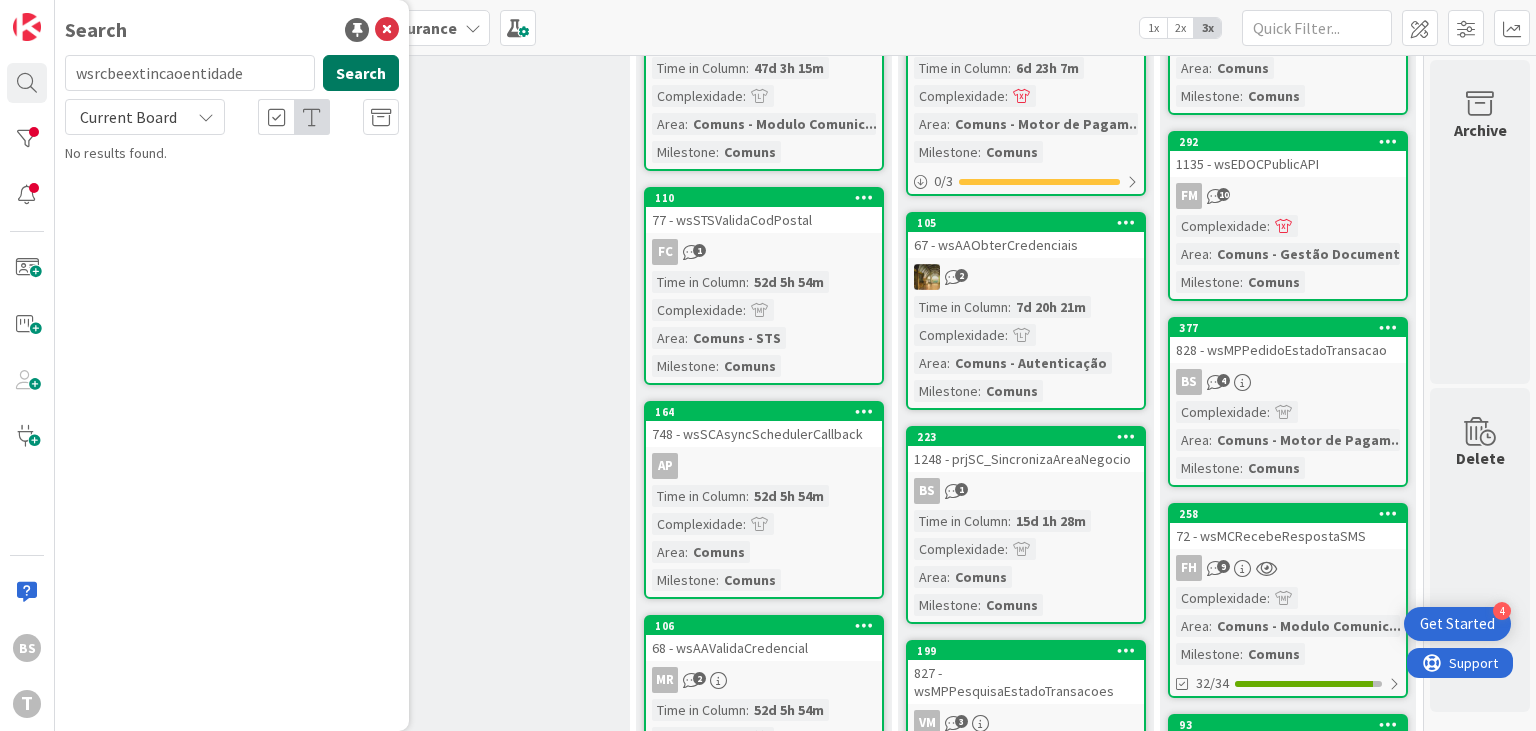 type on "wsrcbeextincaoentidade" 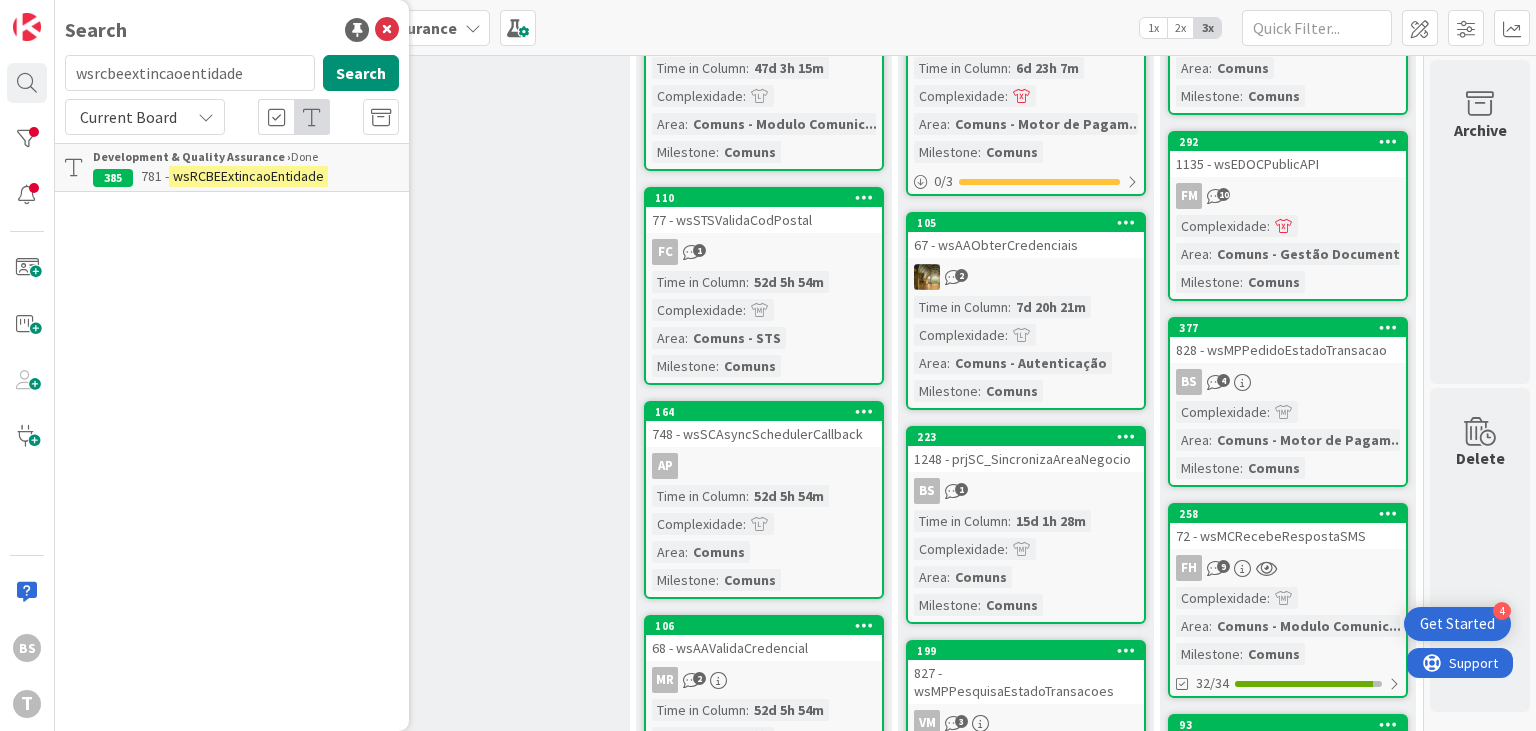 click on "wsRCBEExtincaoEntidade" at bounding box center [248, 176] 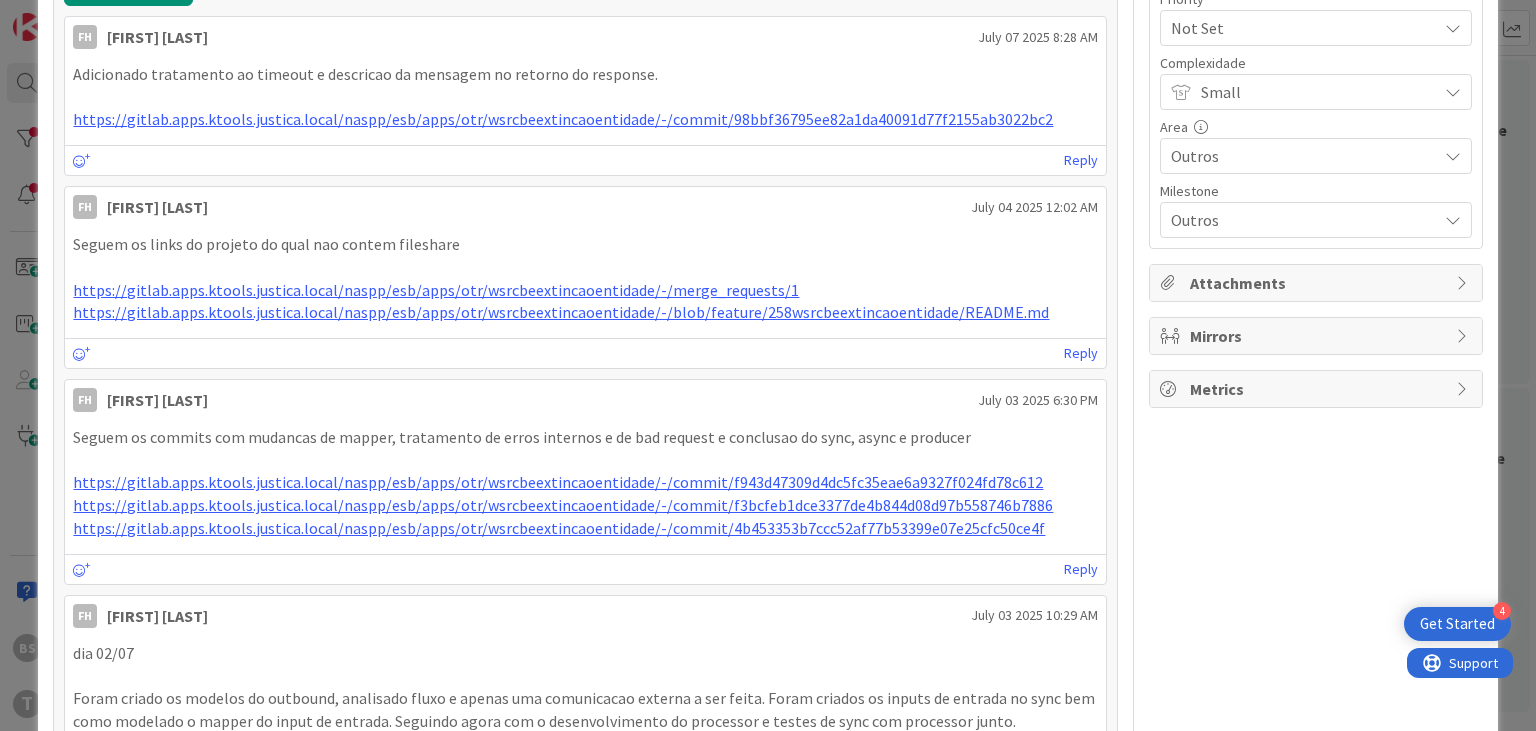 scroll, scrollTop: 0, scrollLeft: 0, axis: both 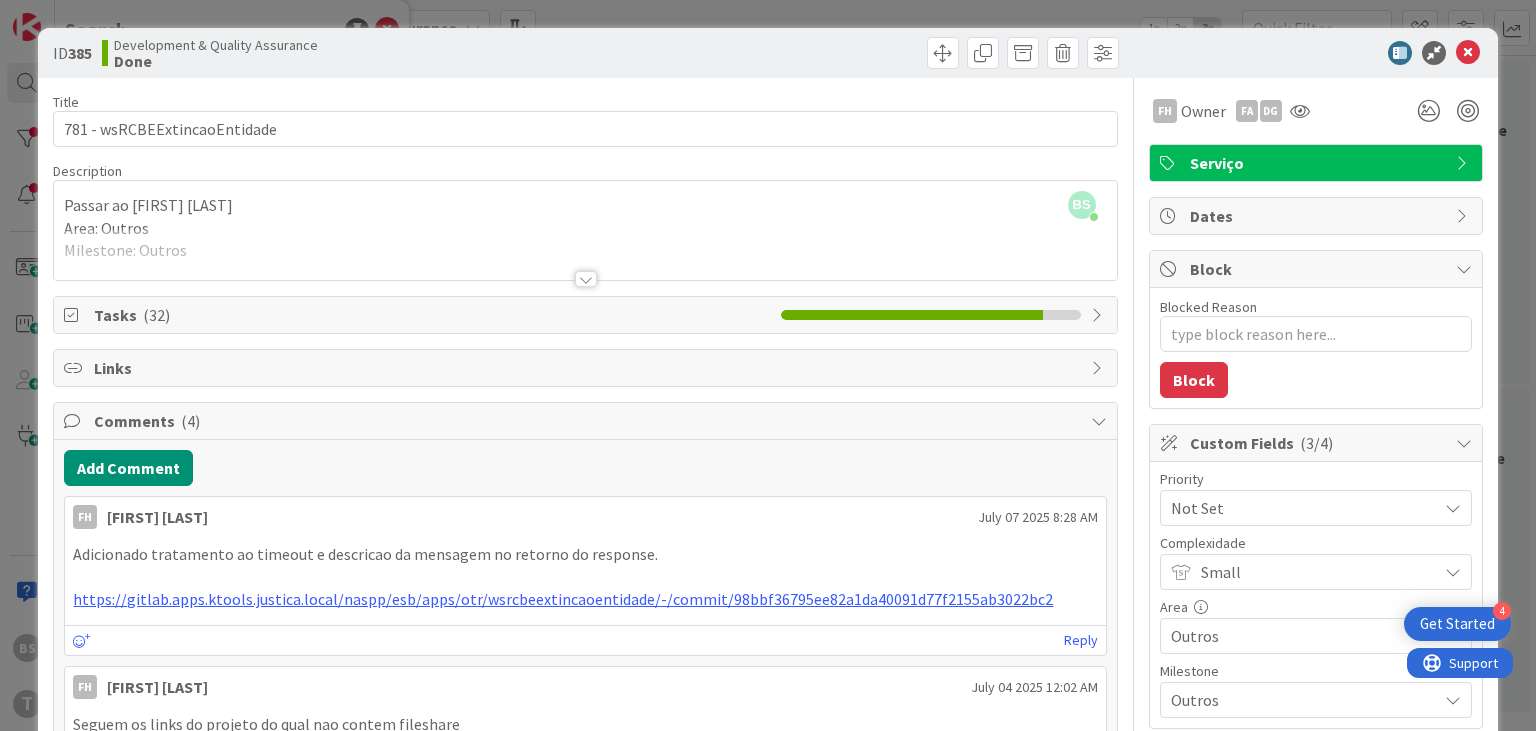 click at bounding box center (586, 279) 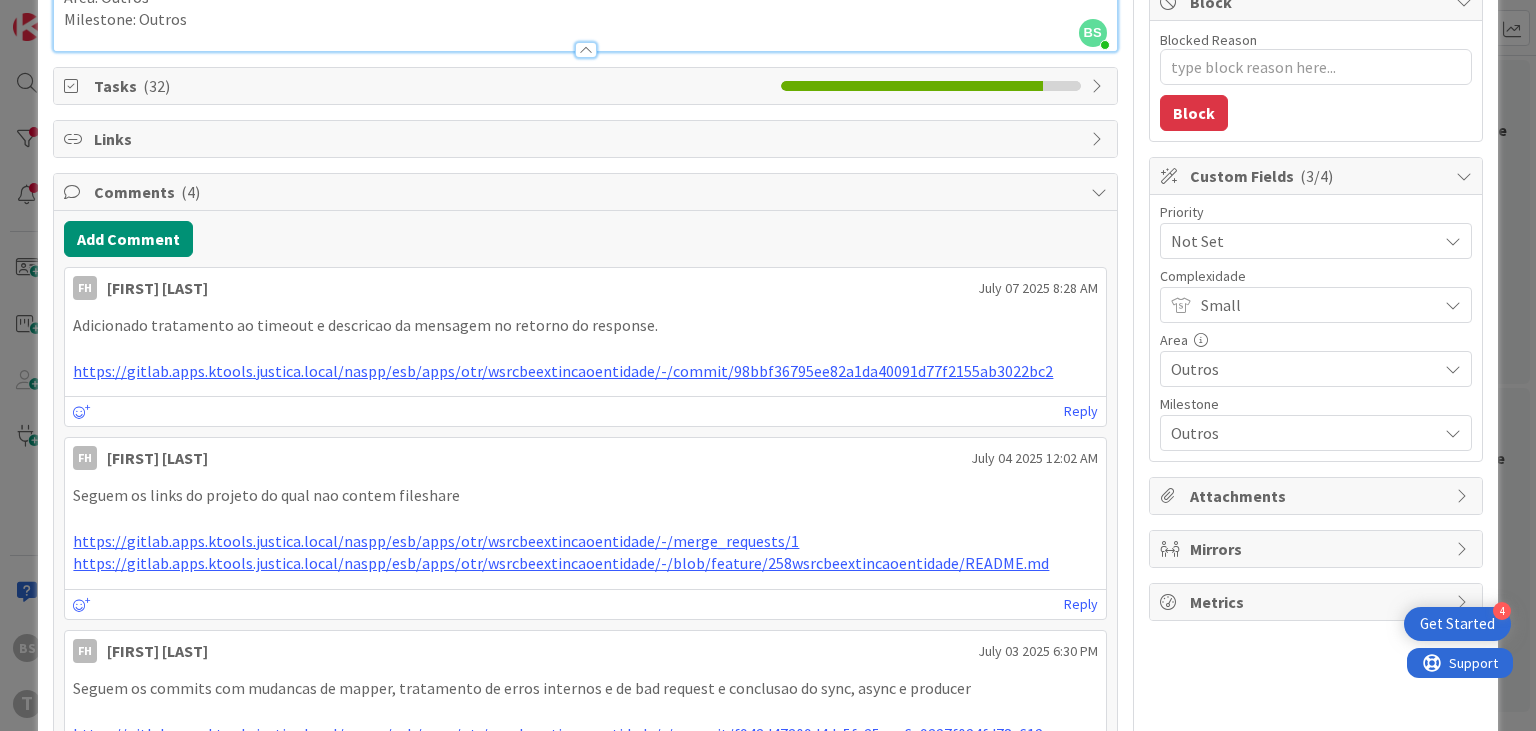 scroll, scrollTop: 0, scrollLeft: 0, axis: both 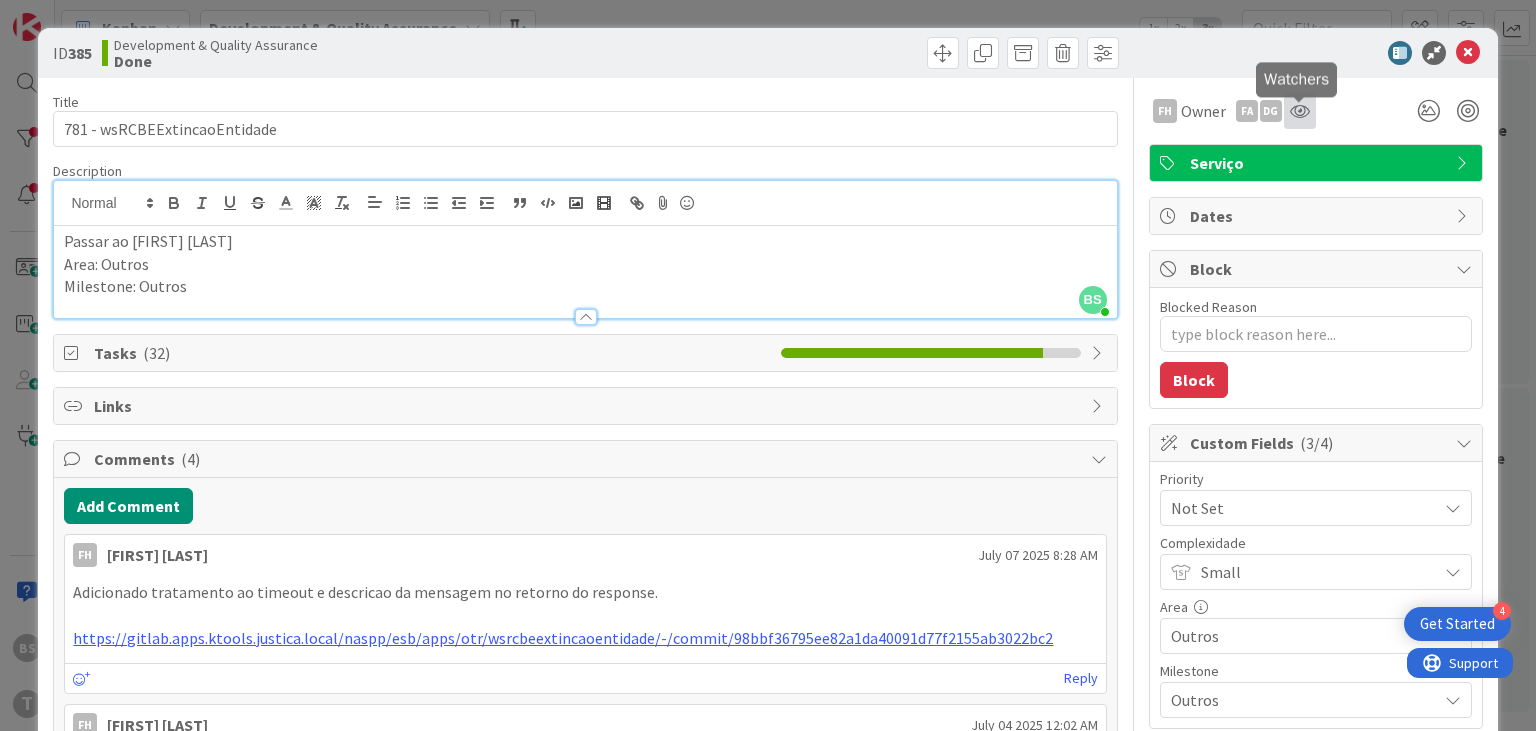 click at bounding box center (1300, 111) 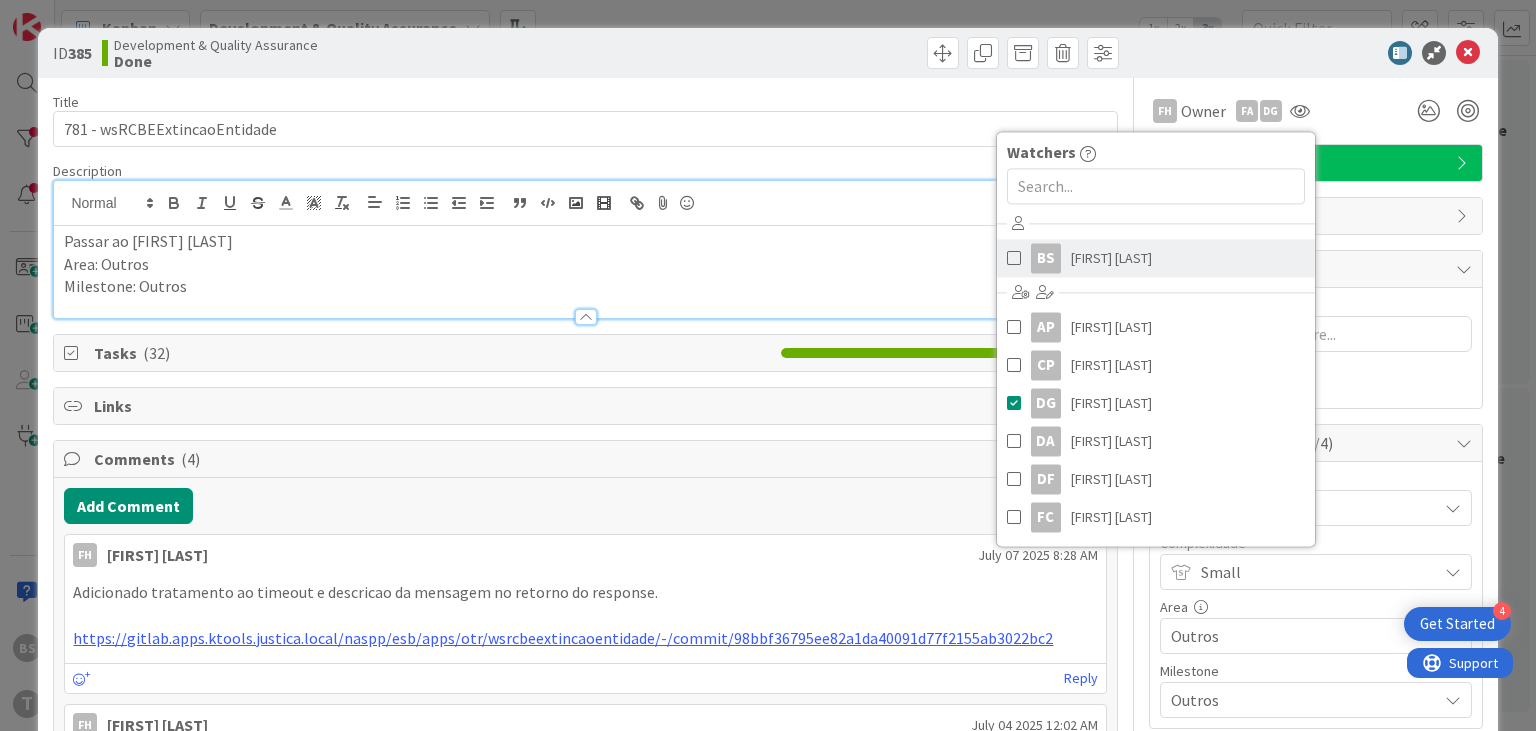 click on "[FIRST] [LAST]" at bounding box center (1111, 258) 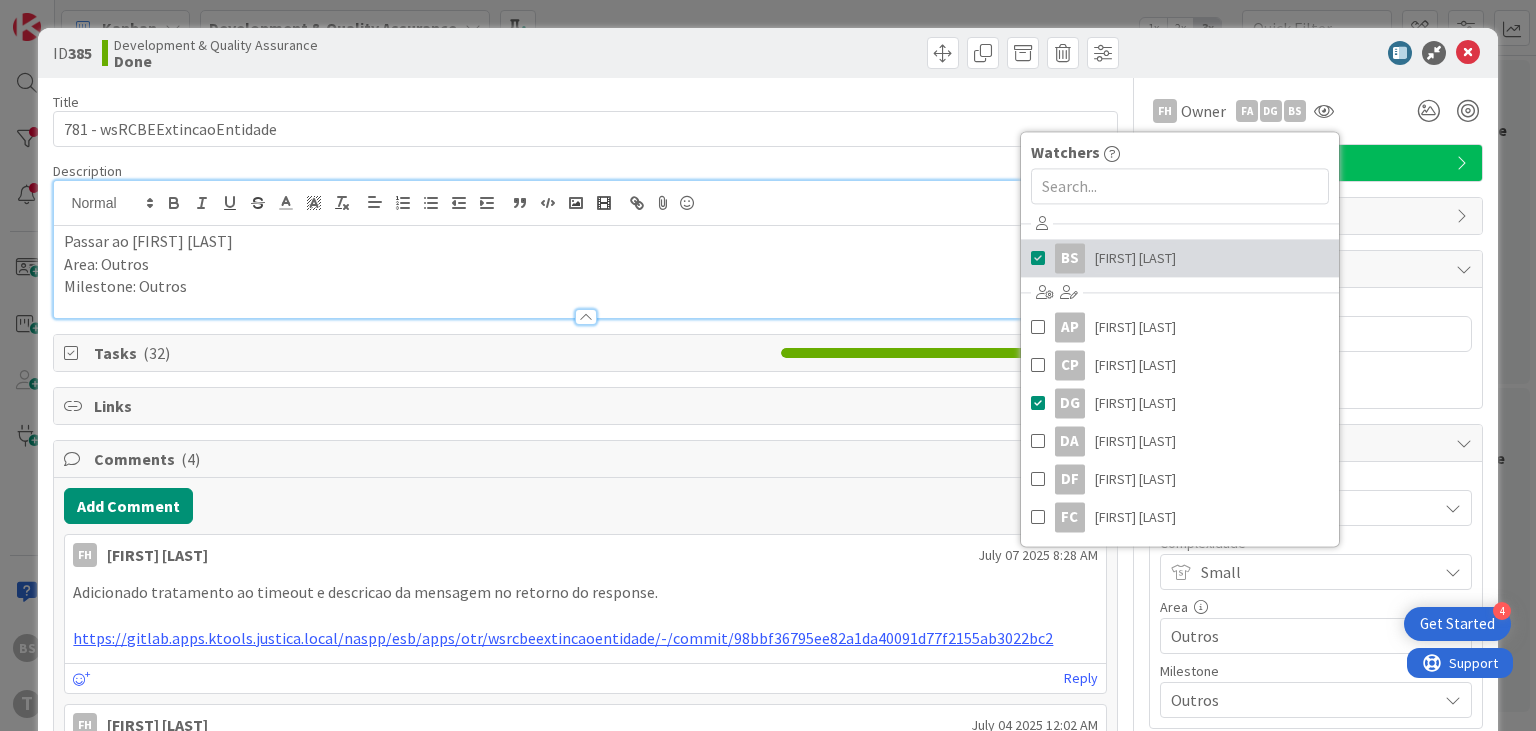 type on "x" 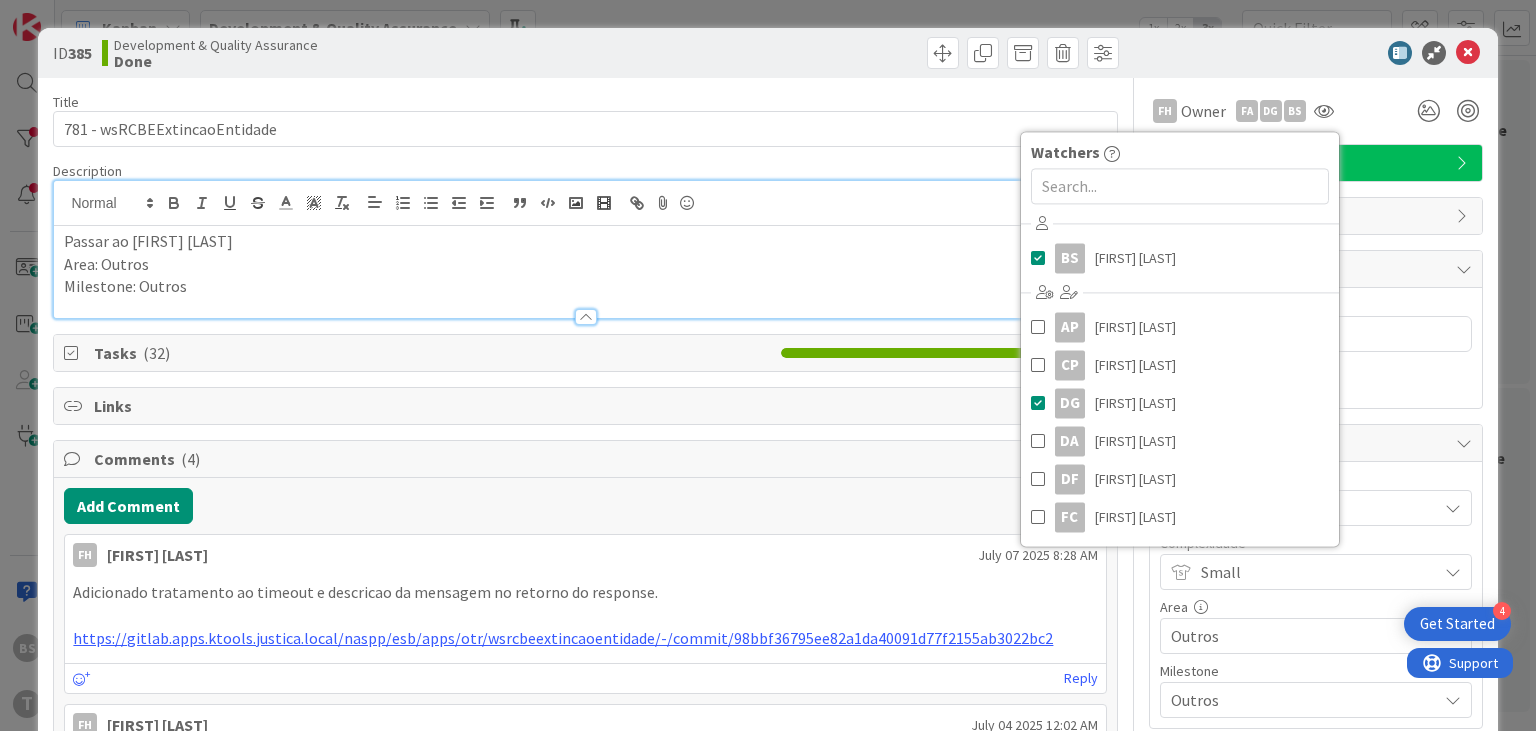 click on "FH Owner FA DG BS Watchers BS [FIRST] [LAST] AP [FIRST] [LAST] CP [FIRST] [LAST] DG [FIRST] [LAST] DA [FIRST] [LAST] DF [FIRST] [LAST] FA [FIRST] [LAST] FC [FIRST] [LAST] FM [FIRST] [LAST] FS [FIRST] [LAST] FC [FIRST] [LAST] GN [FIRST] [LAST] [FIRST] [LAST] [FIRST] [LAST] LC [FIRST] [LAST] [FIRST] [LAST] MP [FIRST] [LAST] MR [FIRST] [LAST] [FIRST] [LAST] RB [FIRST] [LAST] [FIRST] [LAST] SL [FIRST] [LAST] VF [FIRST] [LAST] VM [FIRST] [LAST] FA [FIRST] [LAST]" at bounding box center [1316, 111] 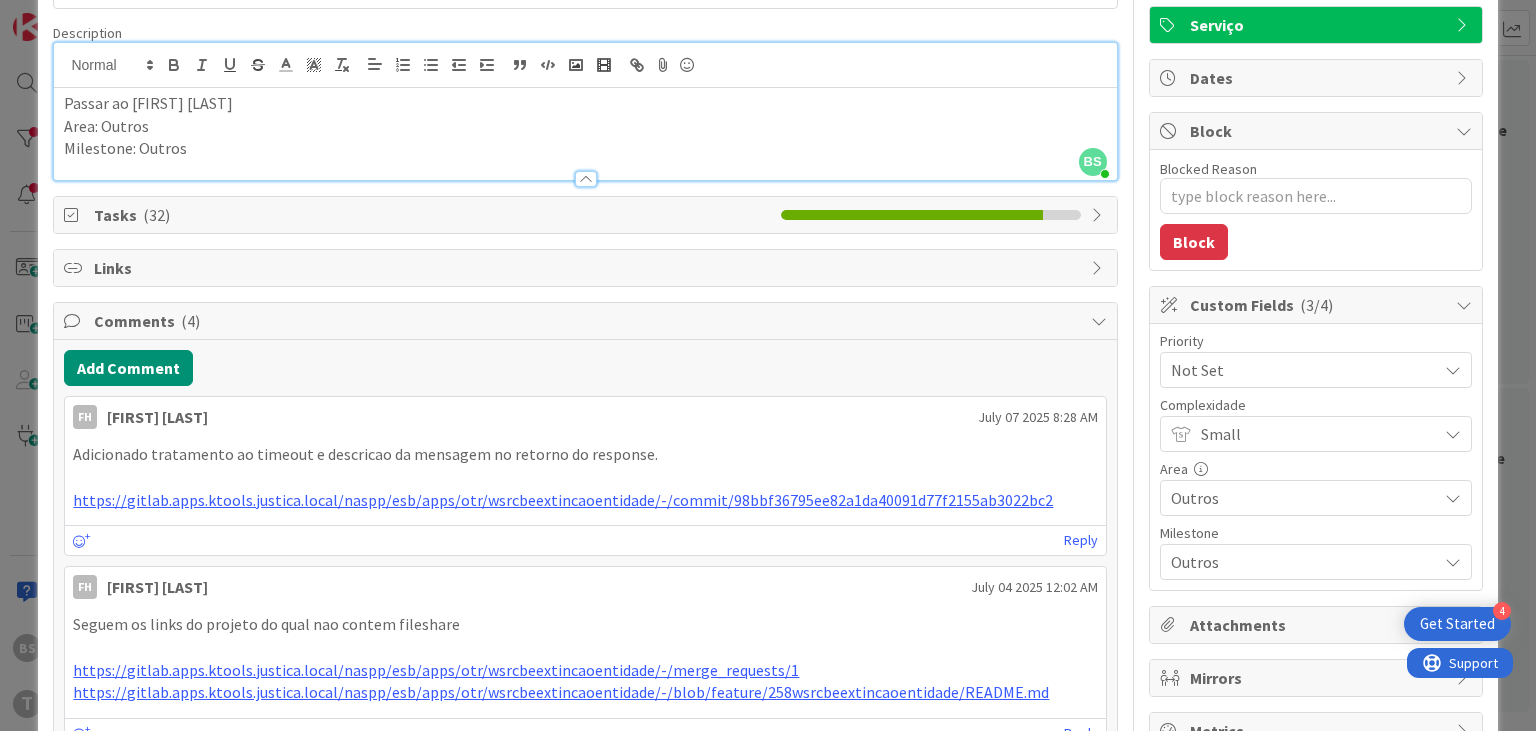 scroll, scrollTop: 0, scrollLeft: 0, axis: both 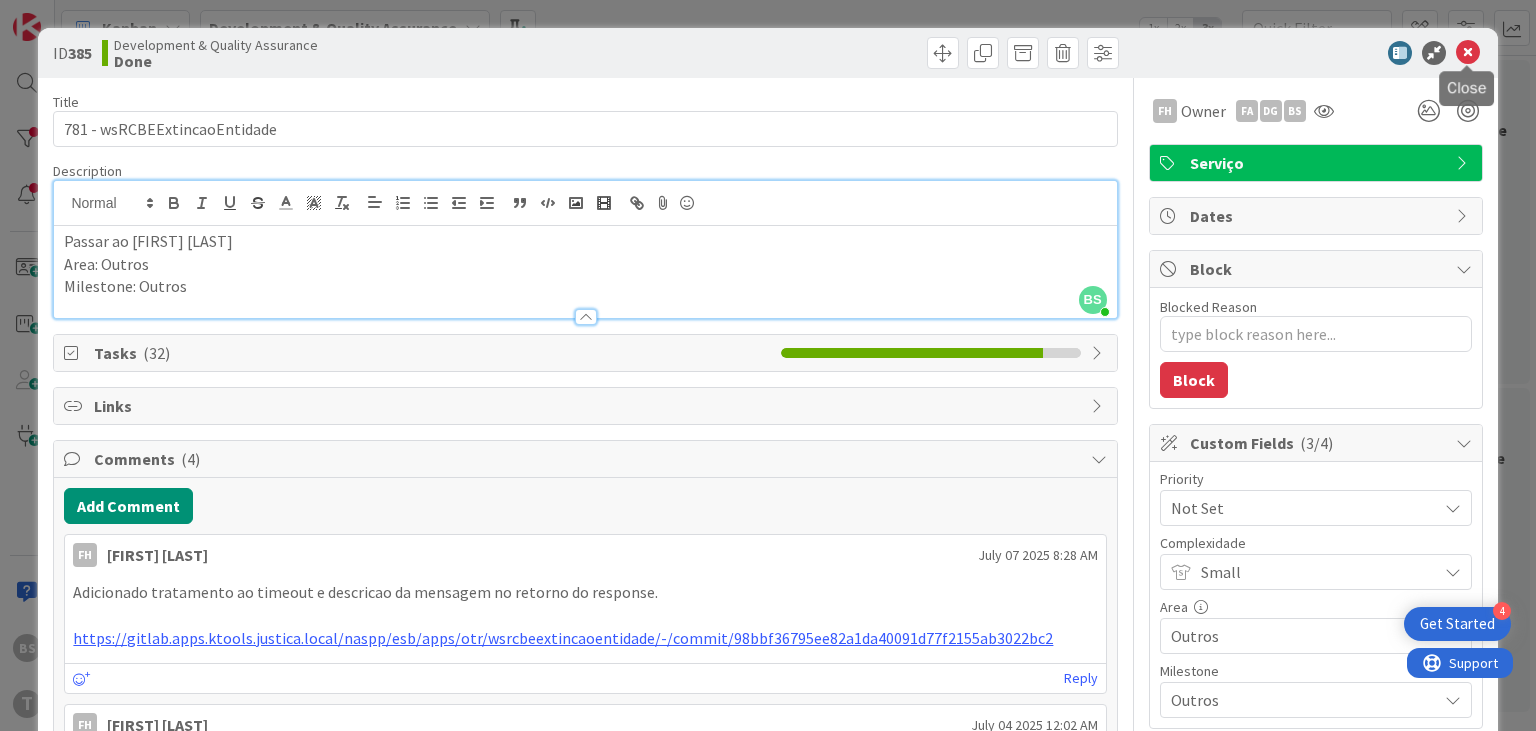 click at bounding box center (1468, 53) 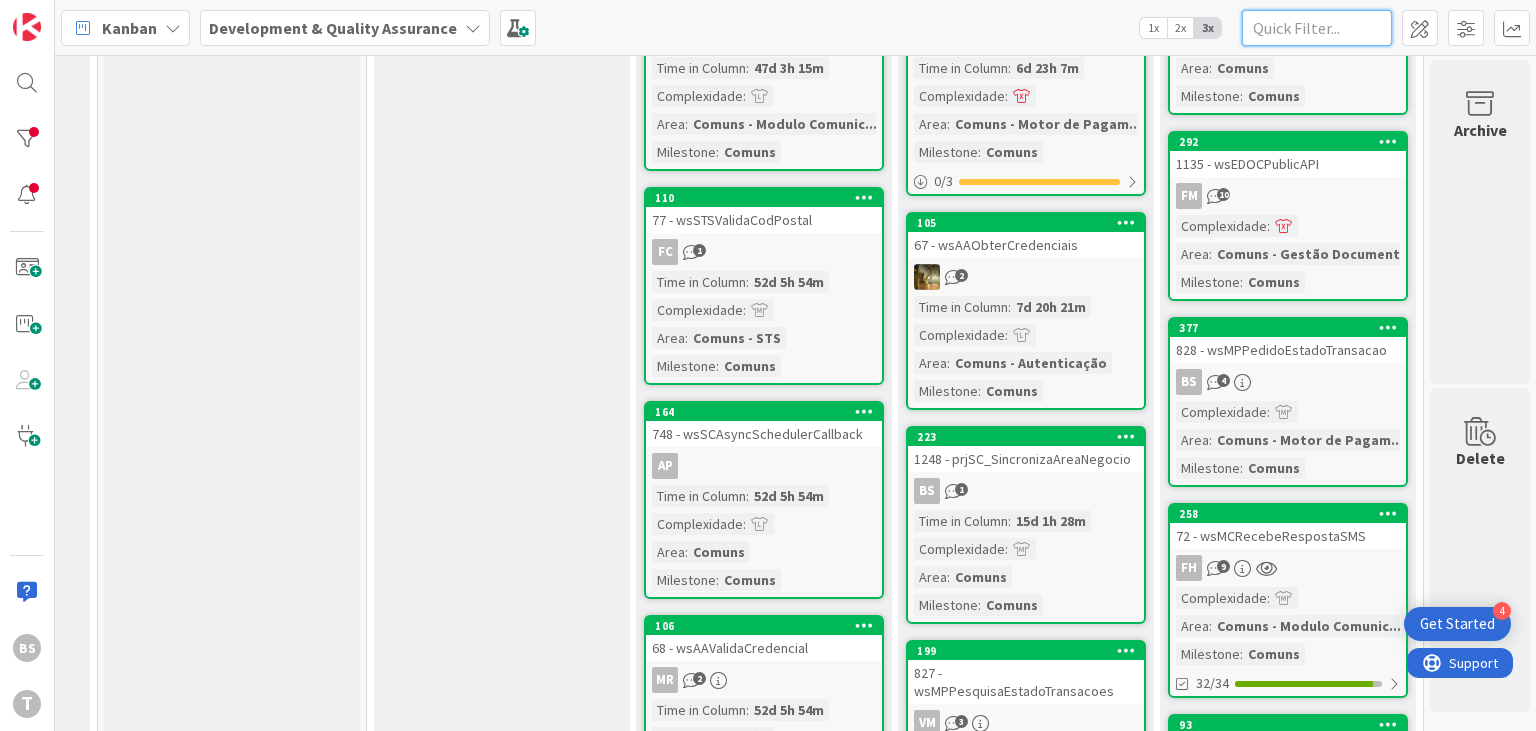 click at bounding box center [1317, 28] 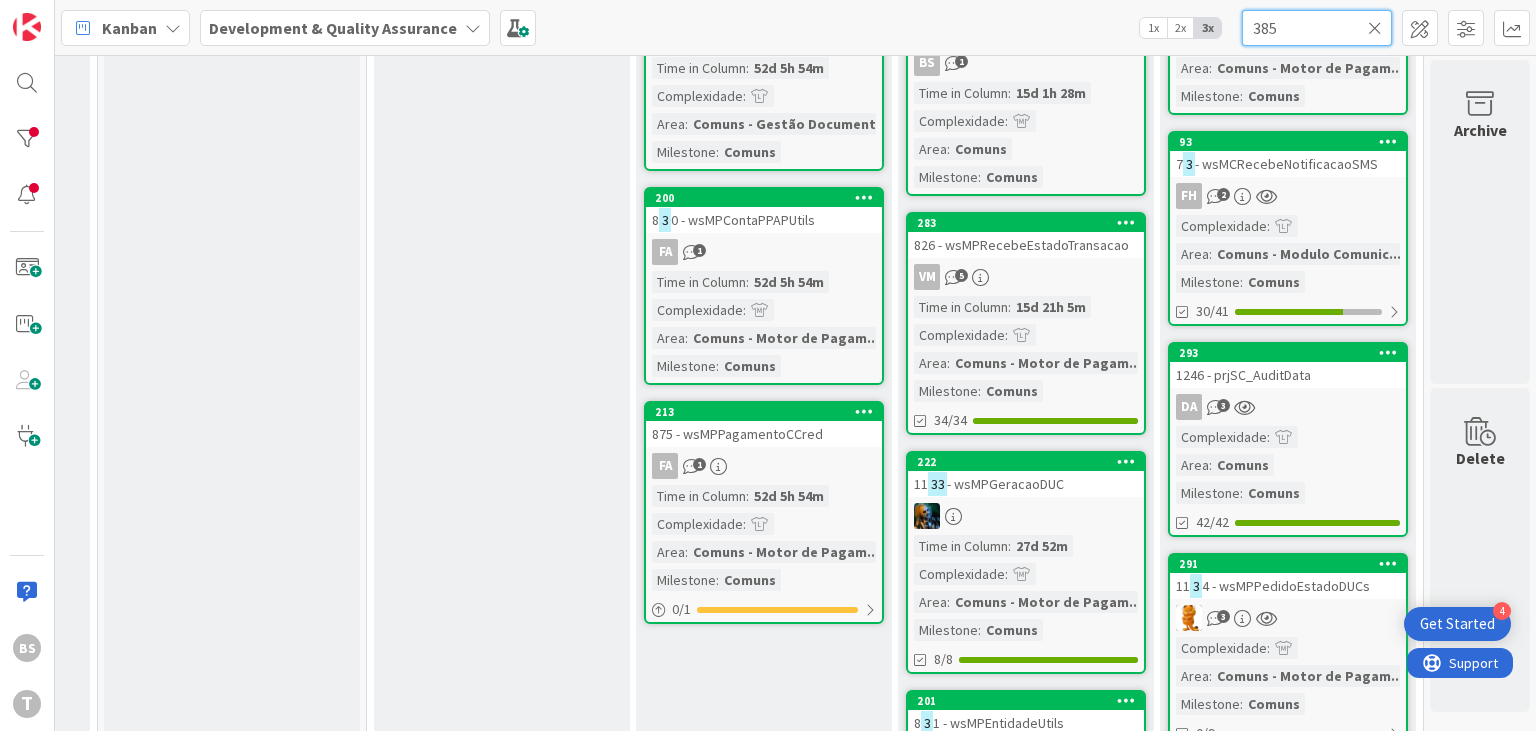 scroll, scrollTop: 0, scrollLeft: 760, axis: horizontal 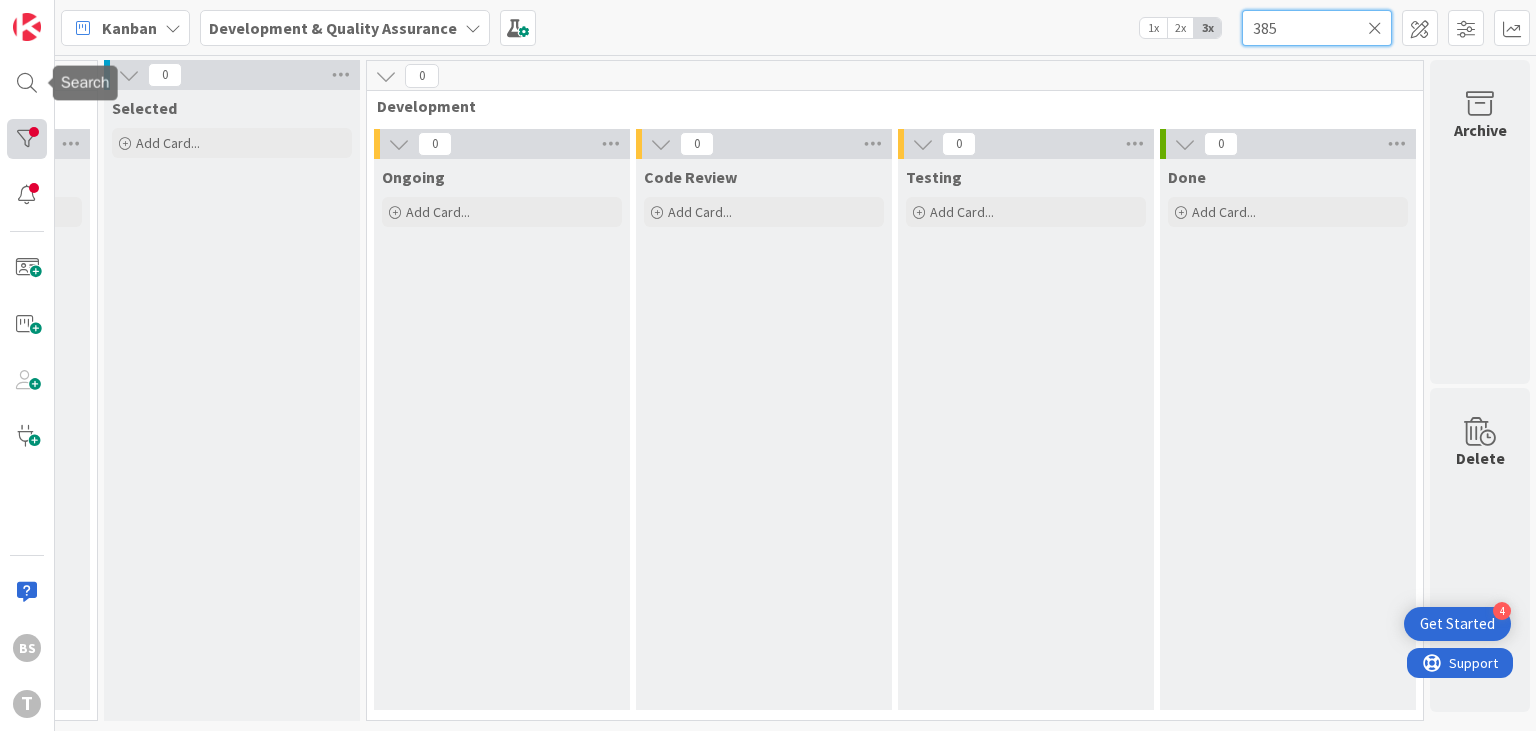type on "385" 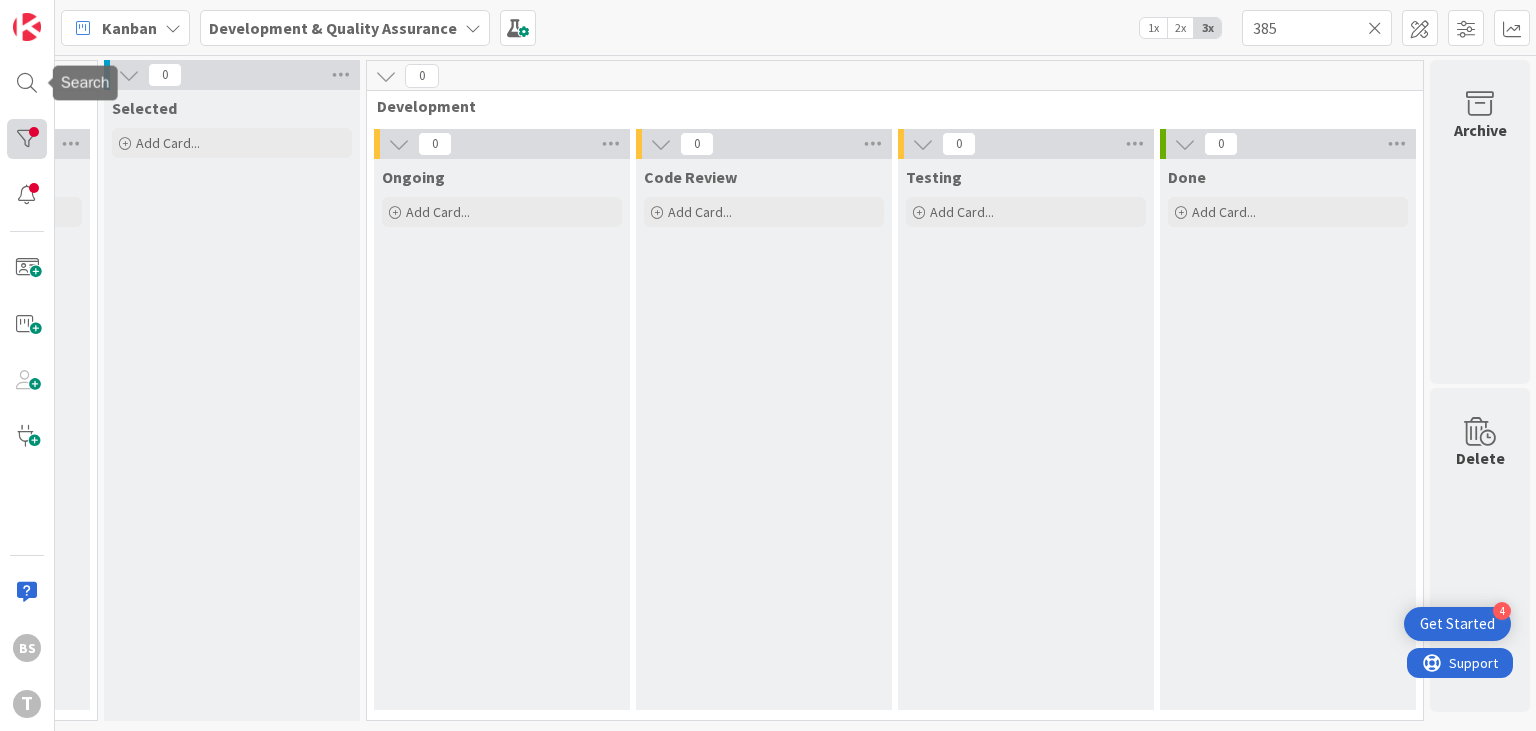 click at bounding box center (27, 139) 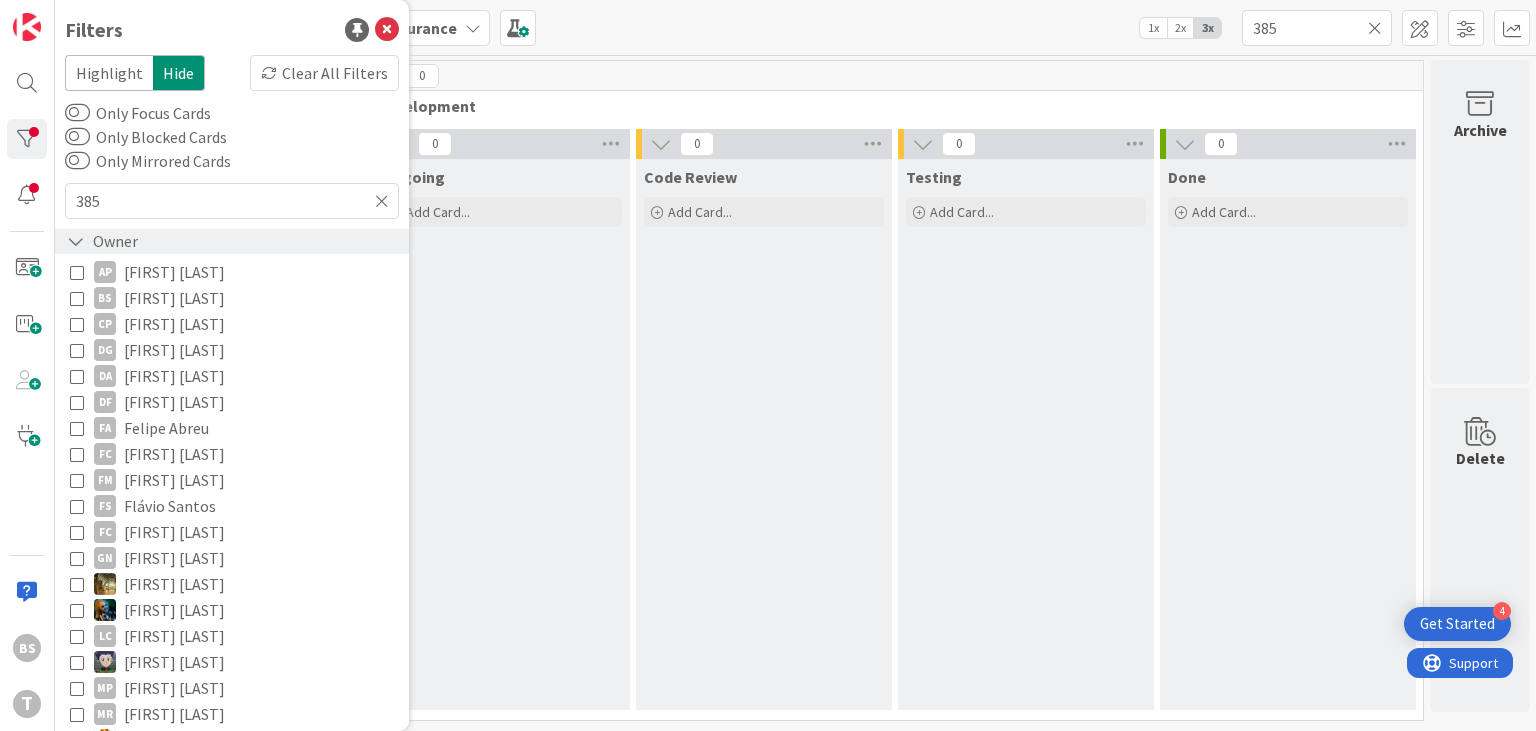 click on "Owner" at bounding box center [102, 241] 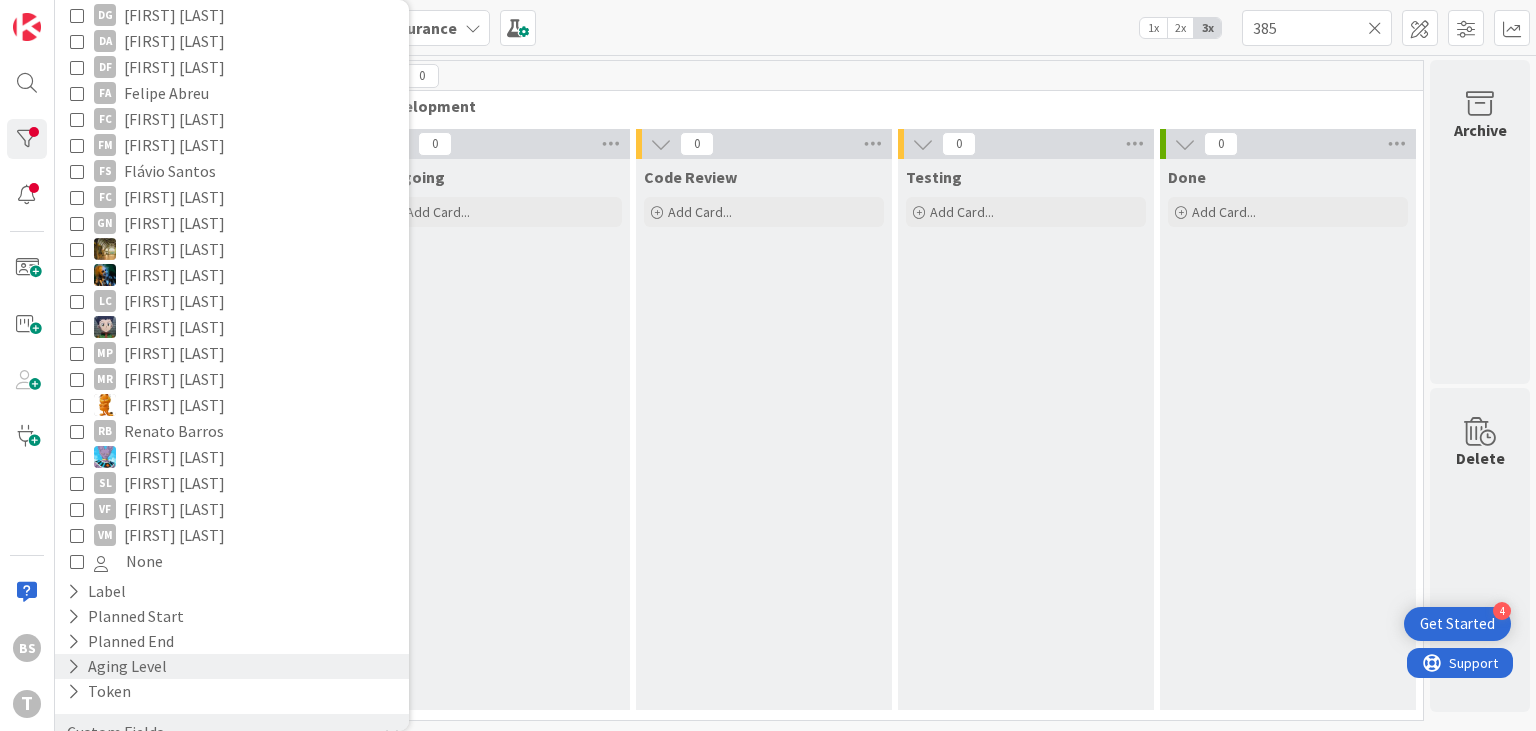 scroll, scrollTop: 504, scrollLeft: 0, axis: vertical 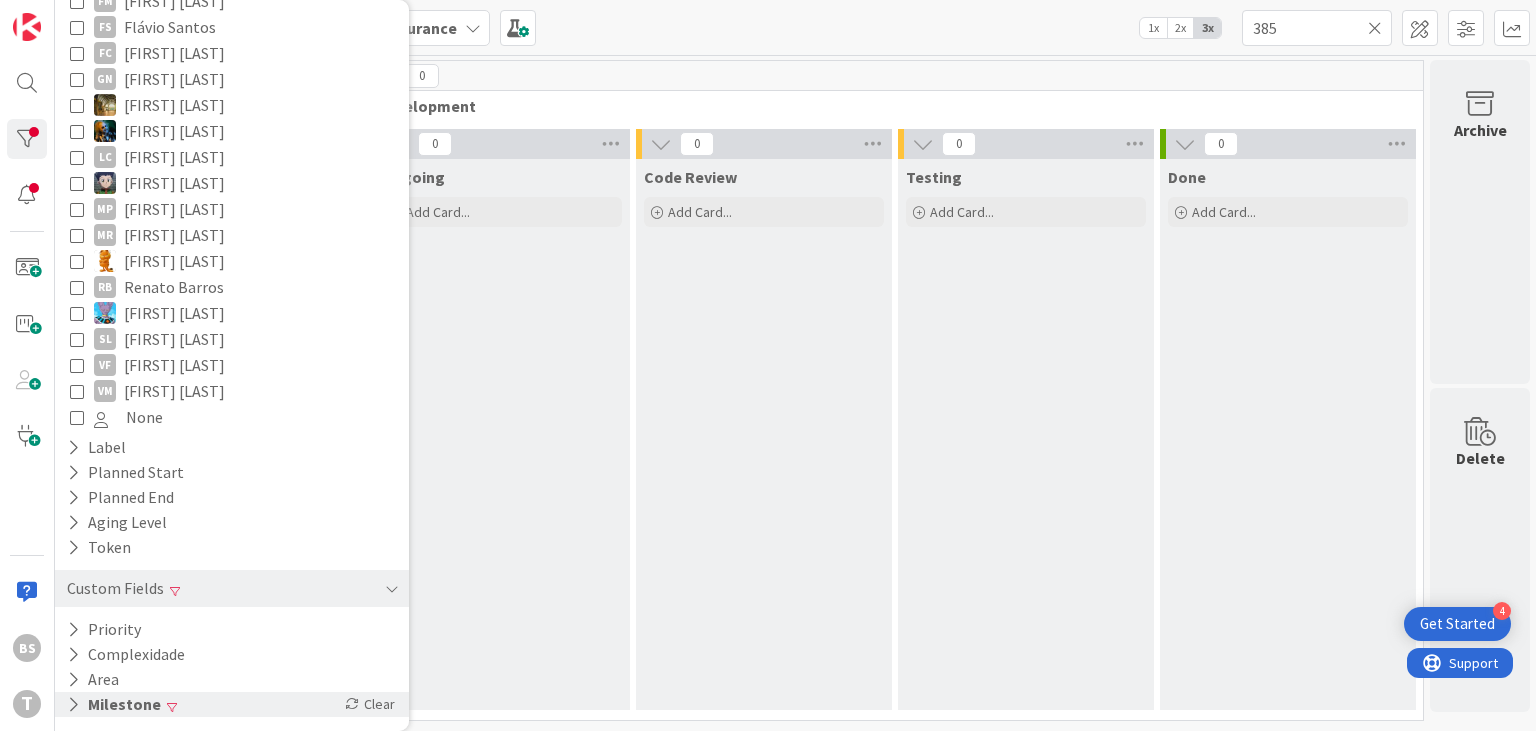click on "Milestone" at bounding box center (114, 704) 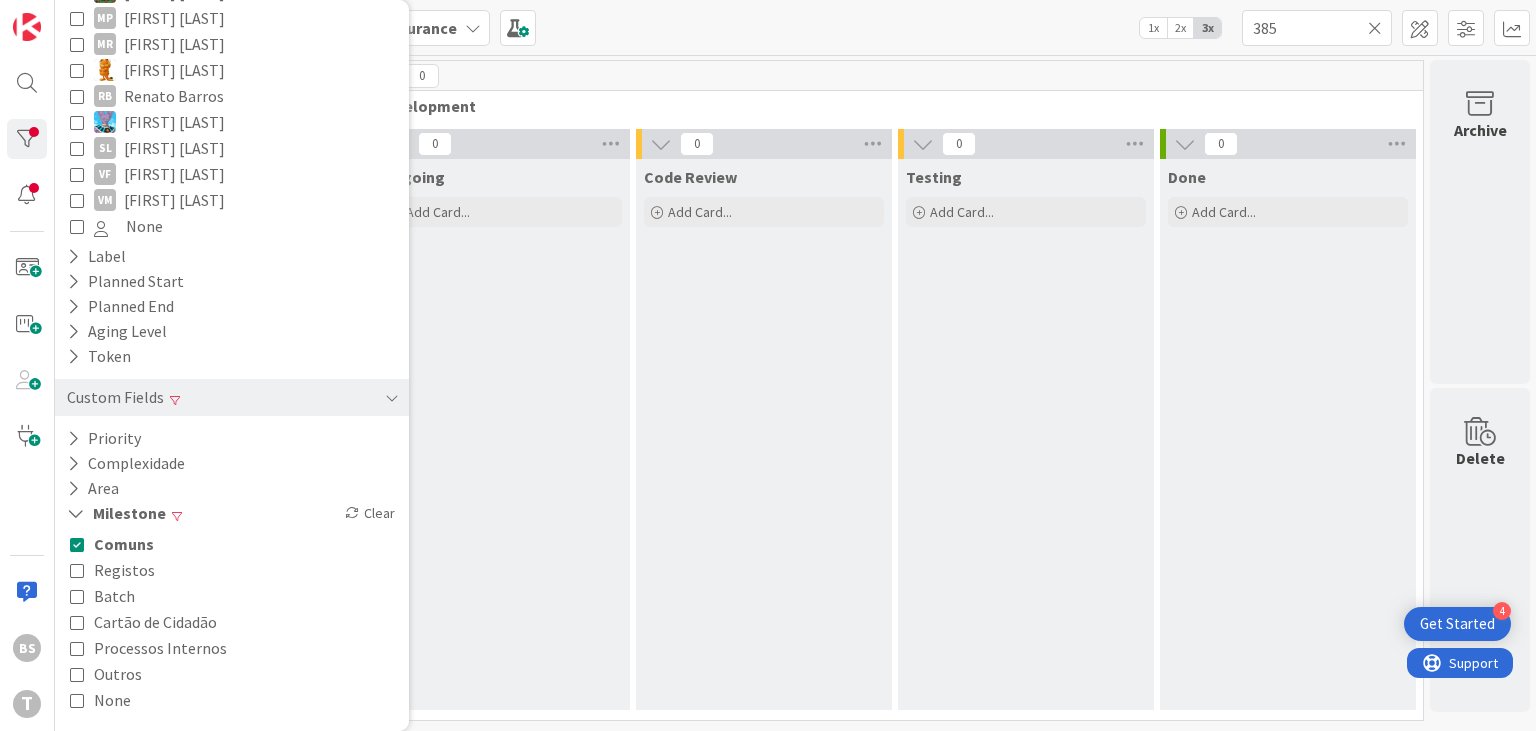 scroll, scrollTop: 696, scrollLeft: 0, axis: vertical 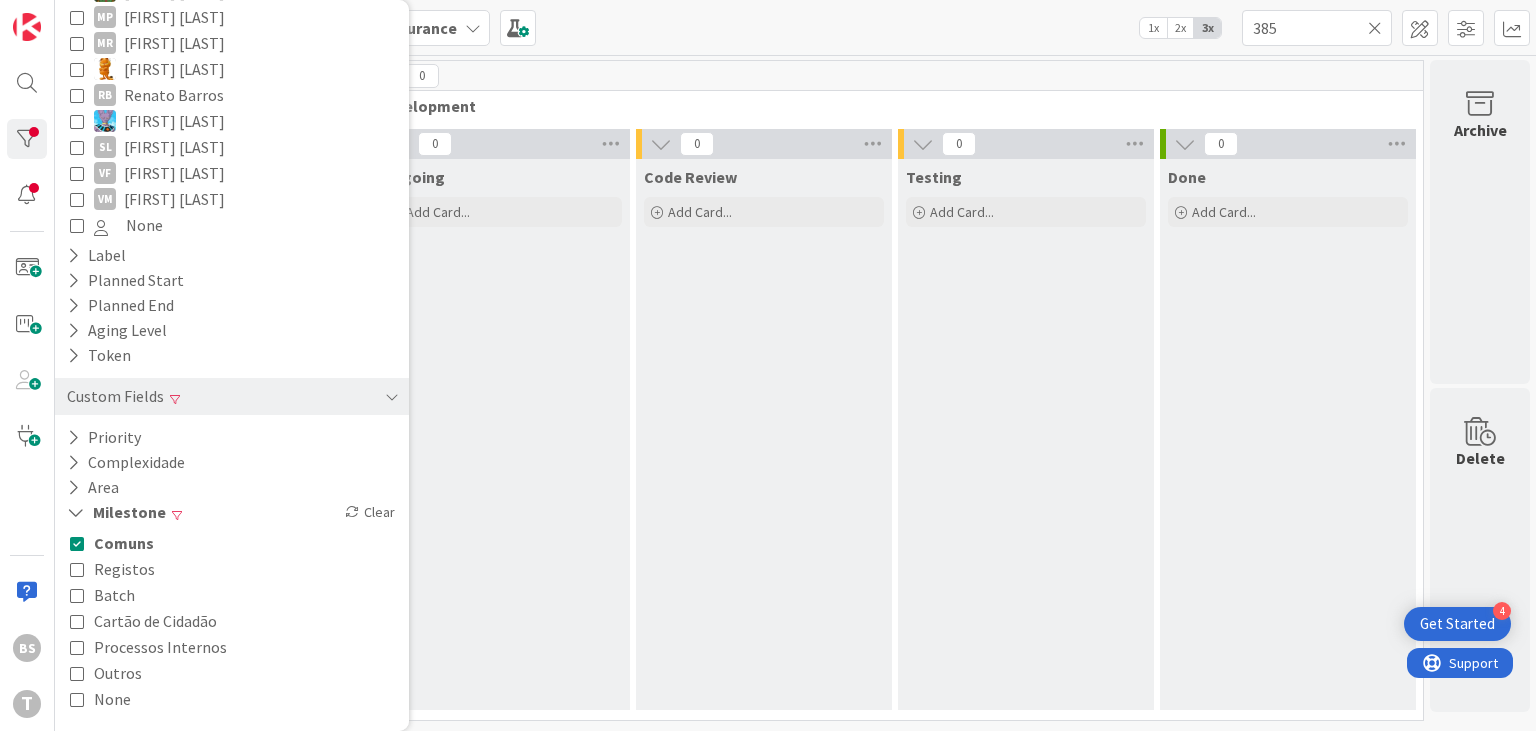 click on "Comuns" at bounding box center [124, 543] 